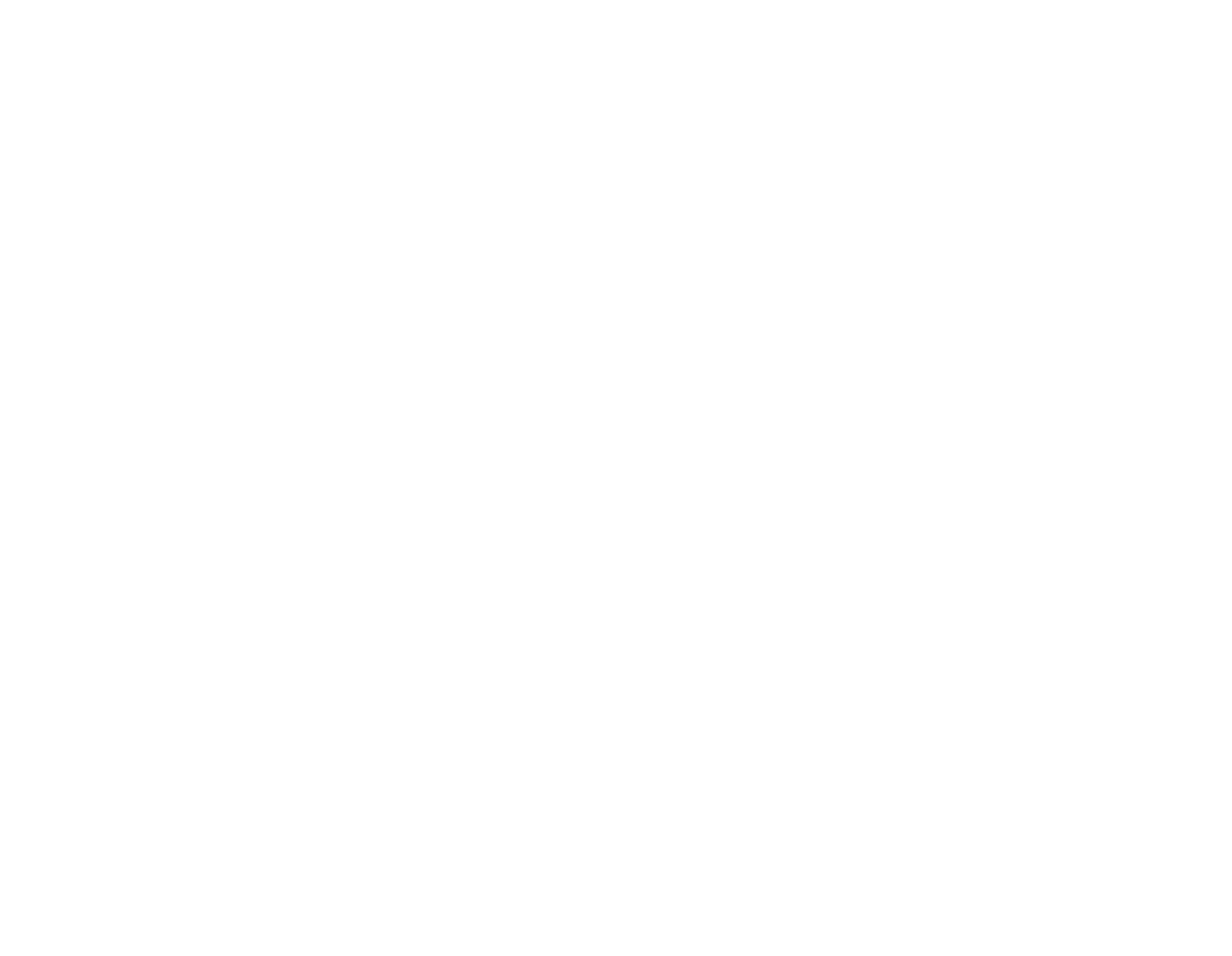scroll, scrollTop: 0, scrollLeft: 0, axis: both 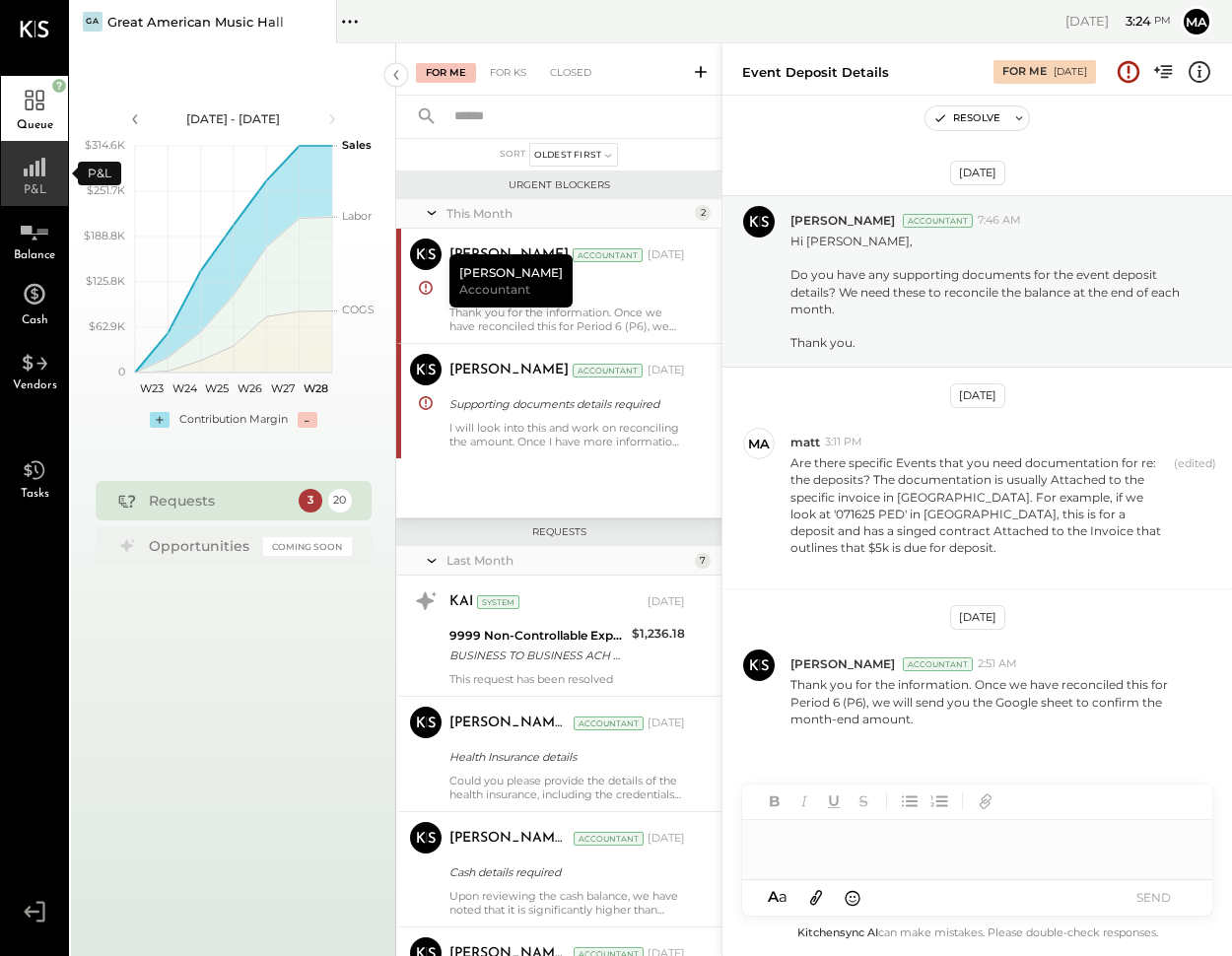 click on "P&L" at bounding box center (34, 173) 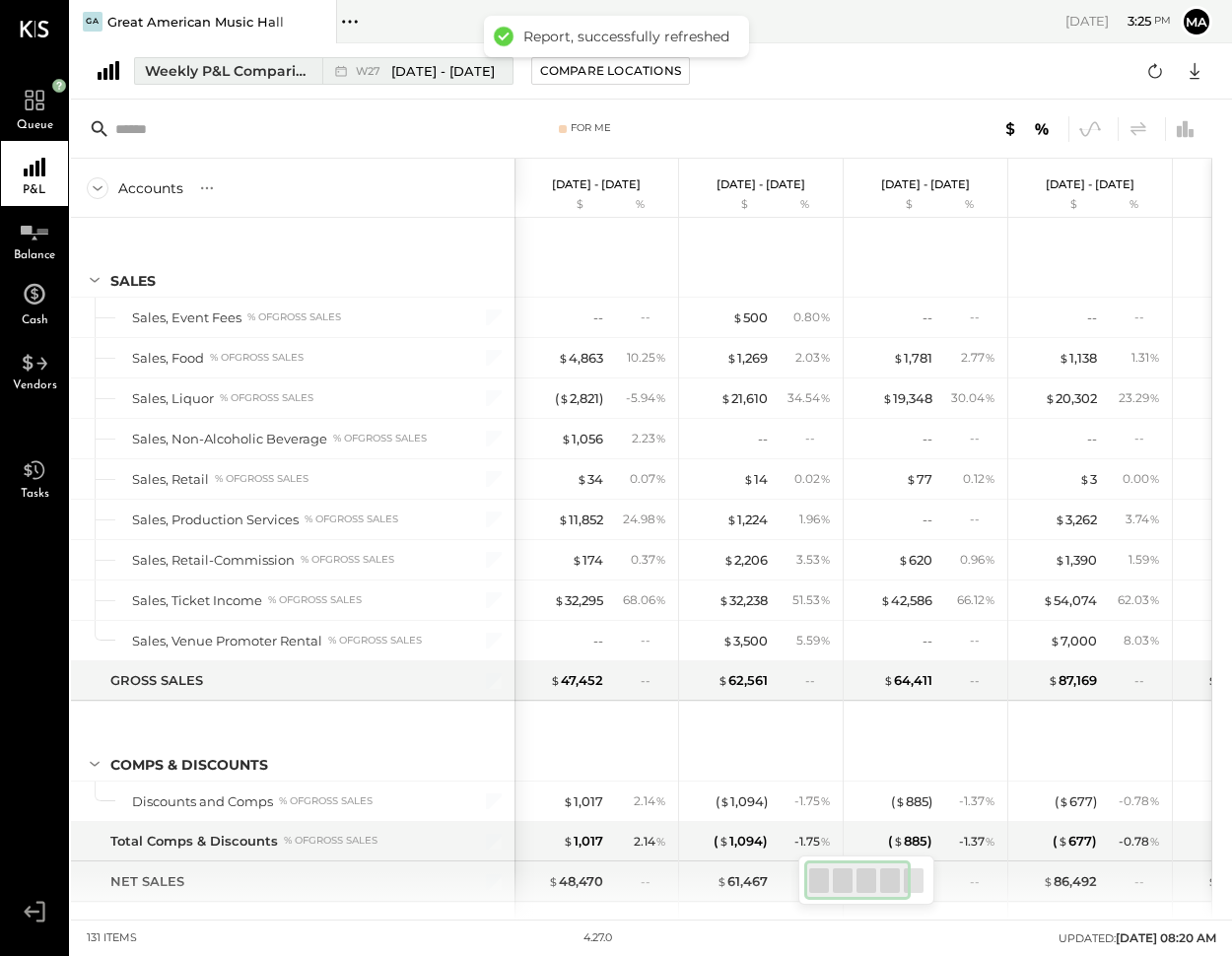 click on "[DATE] - [DATE]" at bounding box center [443, 71] 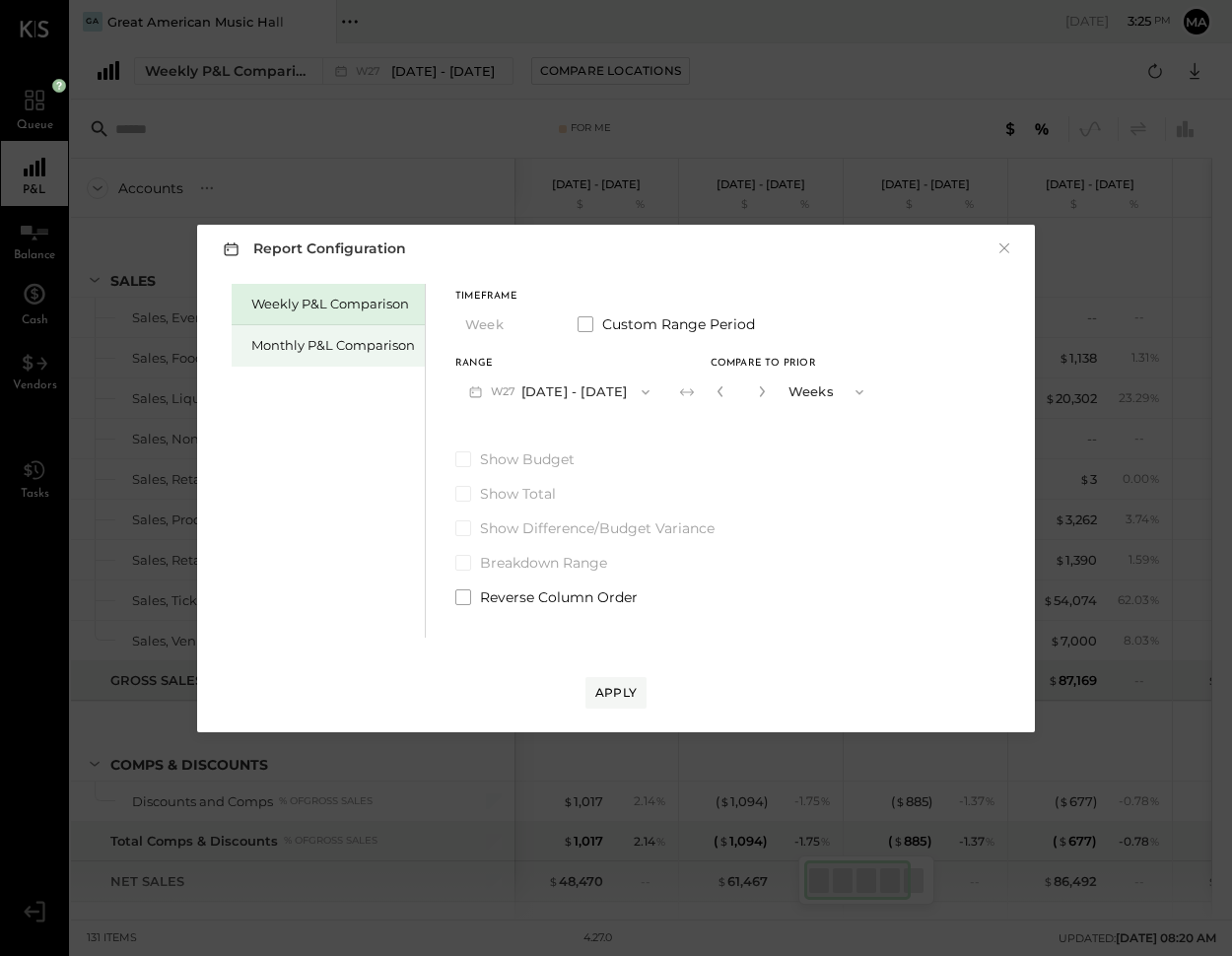 click on "Monthly P&L Comparison" at bounding box center [328, 346] 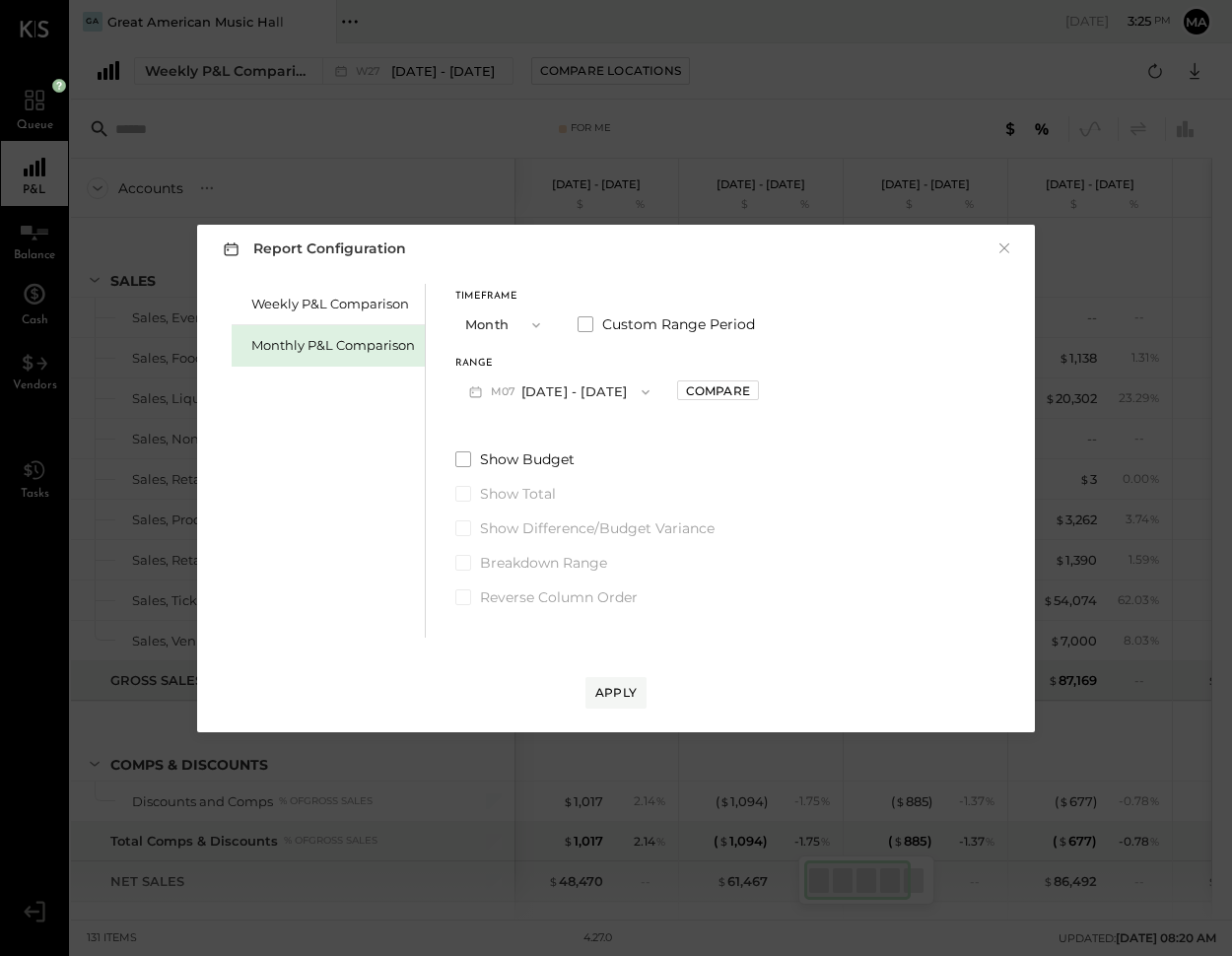 click on "M07 [DATE] - [DATE]" at bounding box center (559, 391) 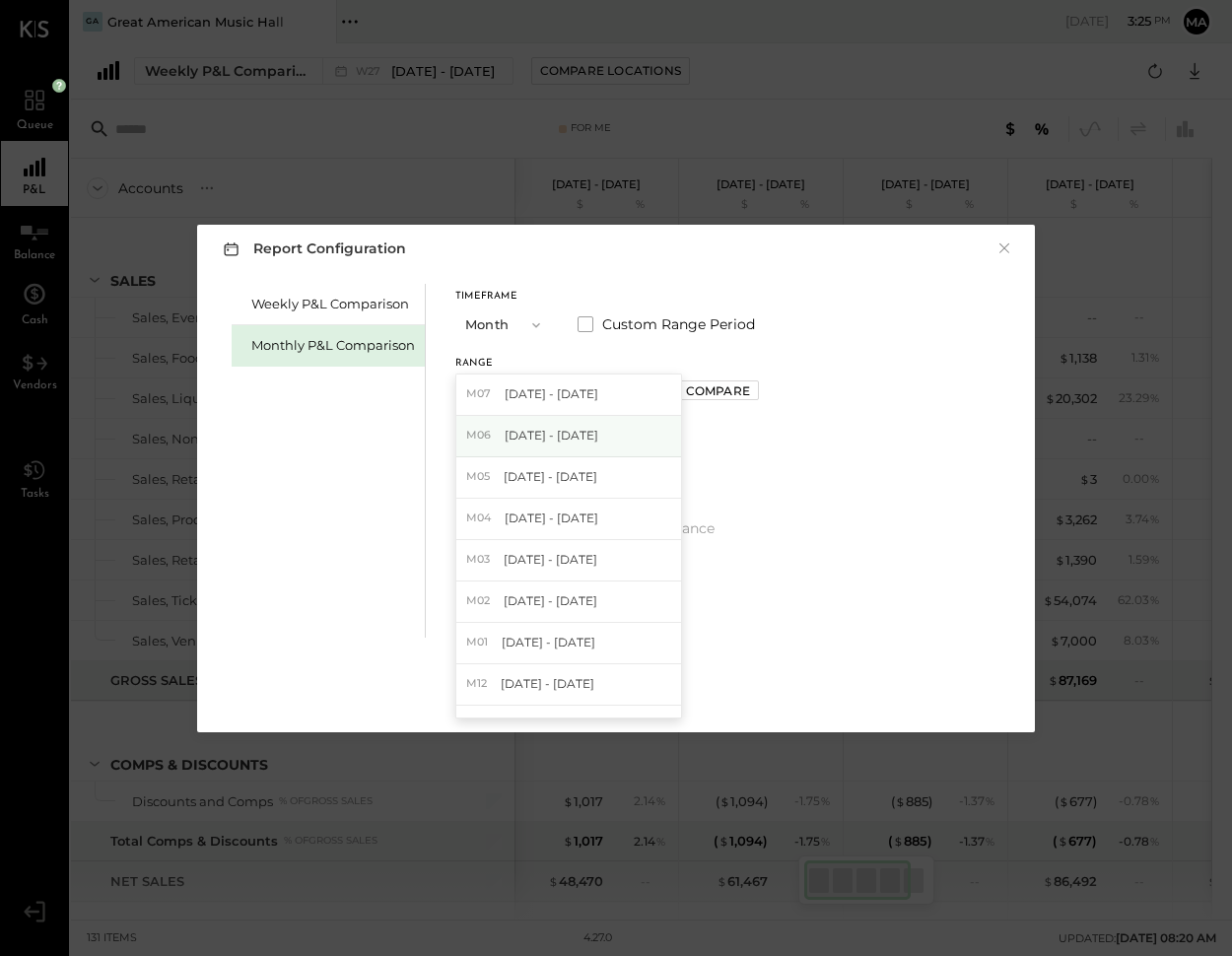click on "[DATE] - [DATE]" at bounding box center (551, 435) 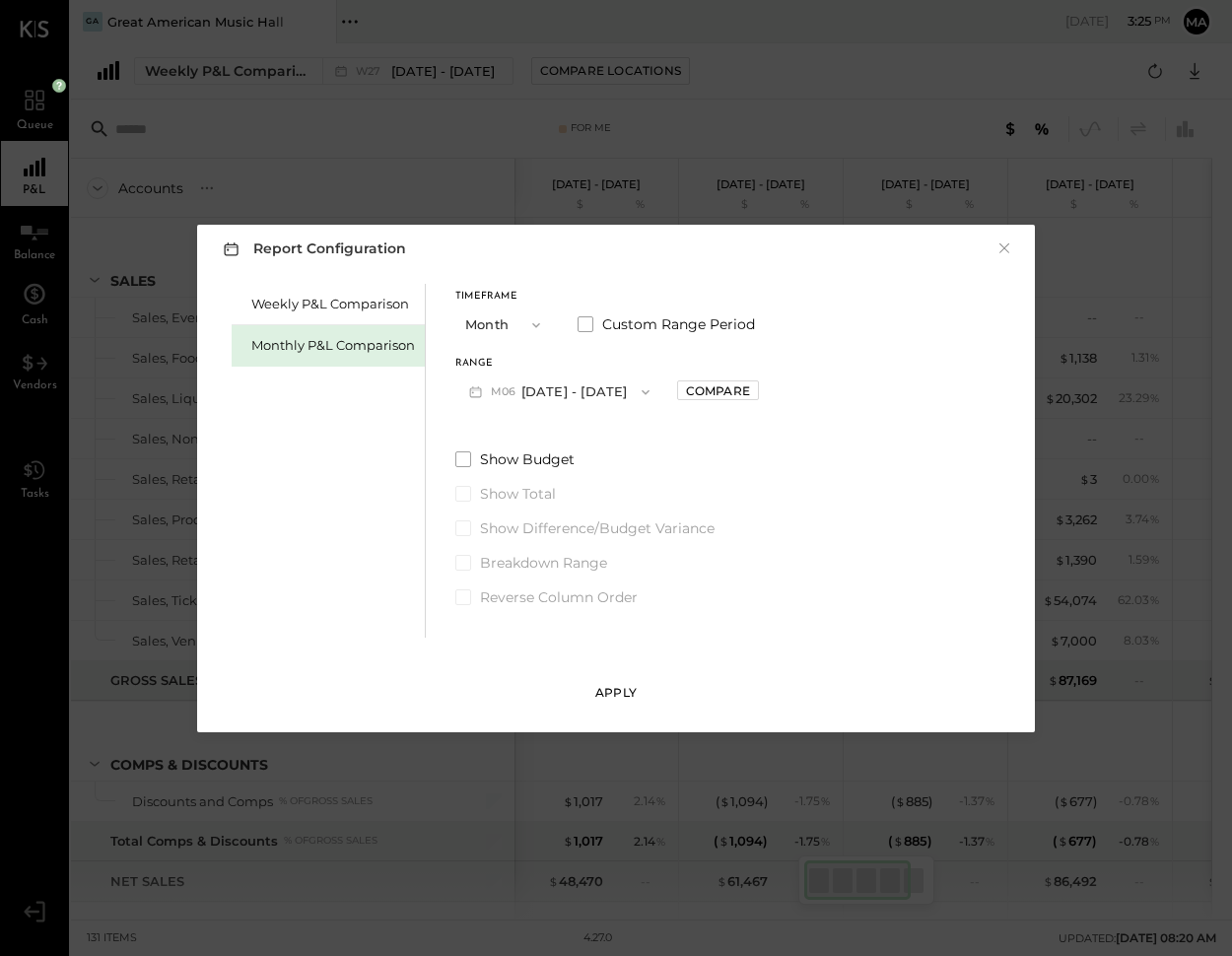 click on "Apply" at bounding box center [616, 693] 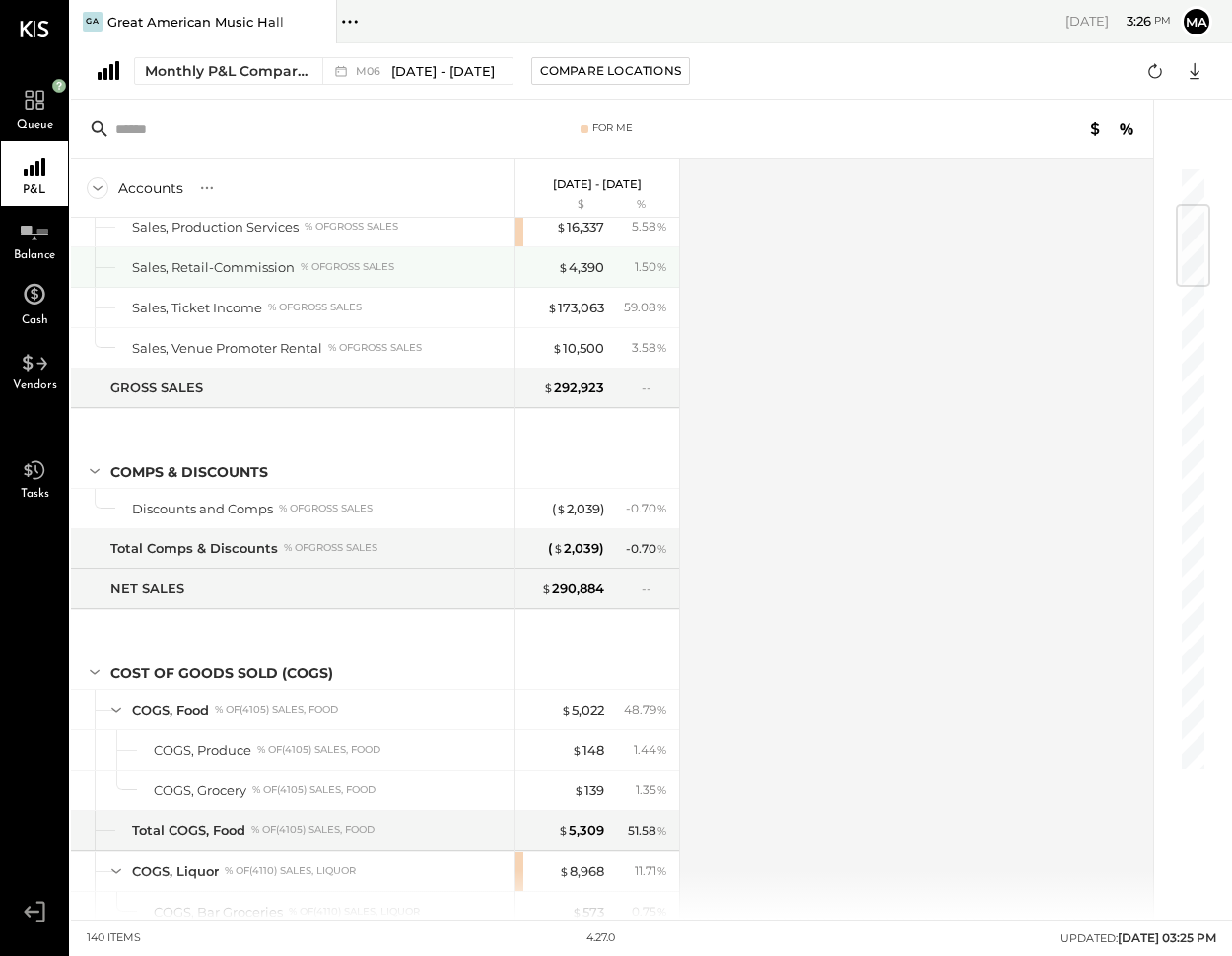 scroll, scrollTop: 280, scrollLeft: 0, axis: vertical 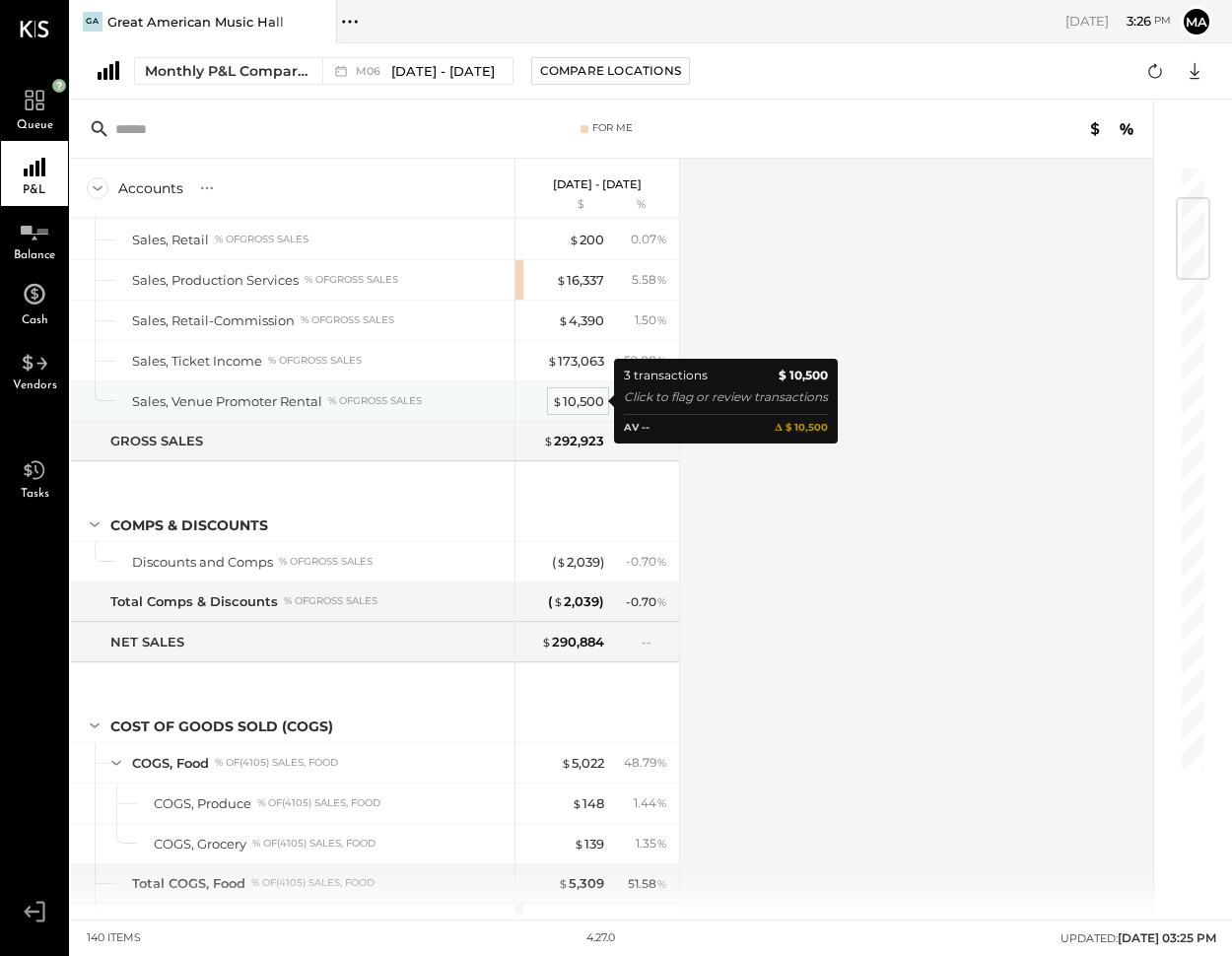 click on "$ 10,500" at bounding box center (578, 401) 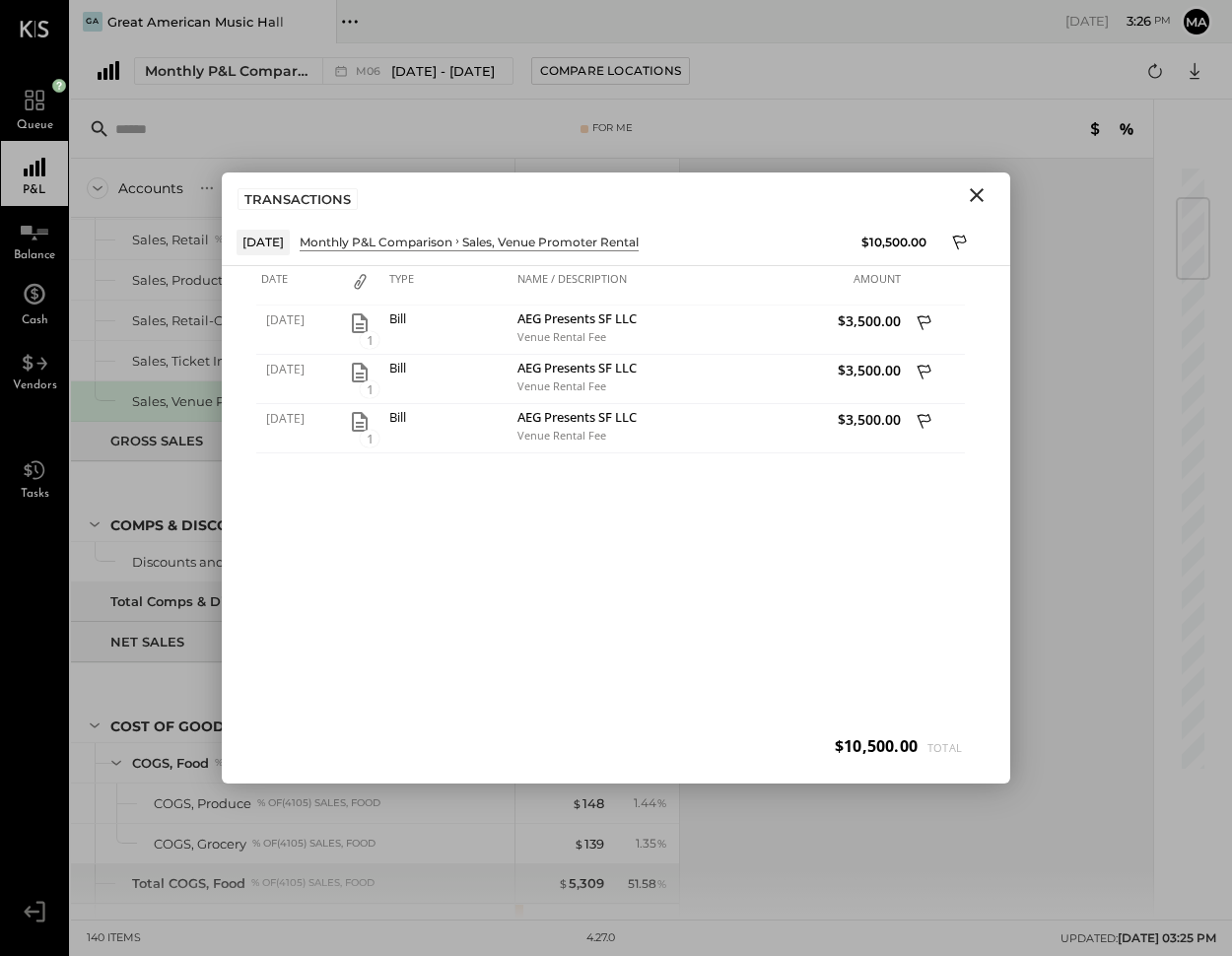 click 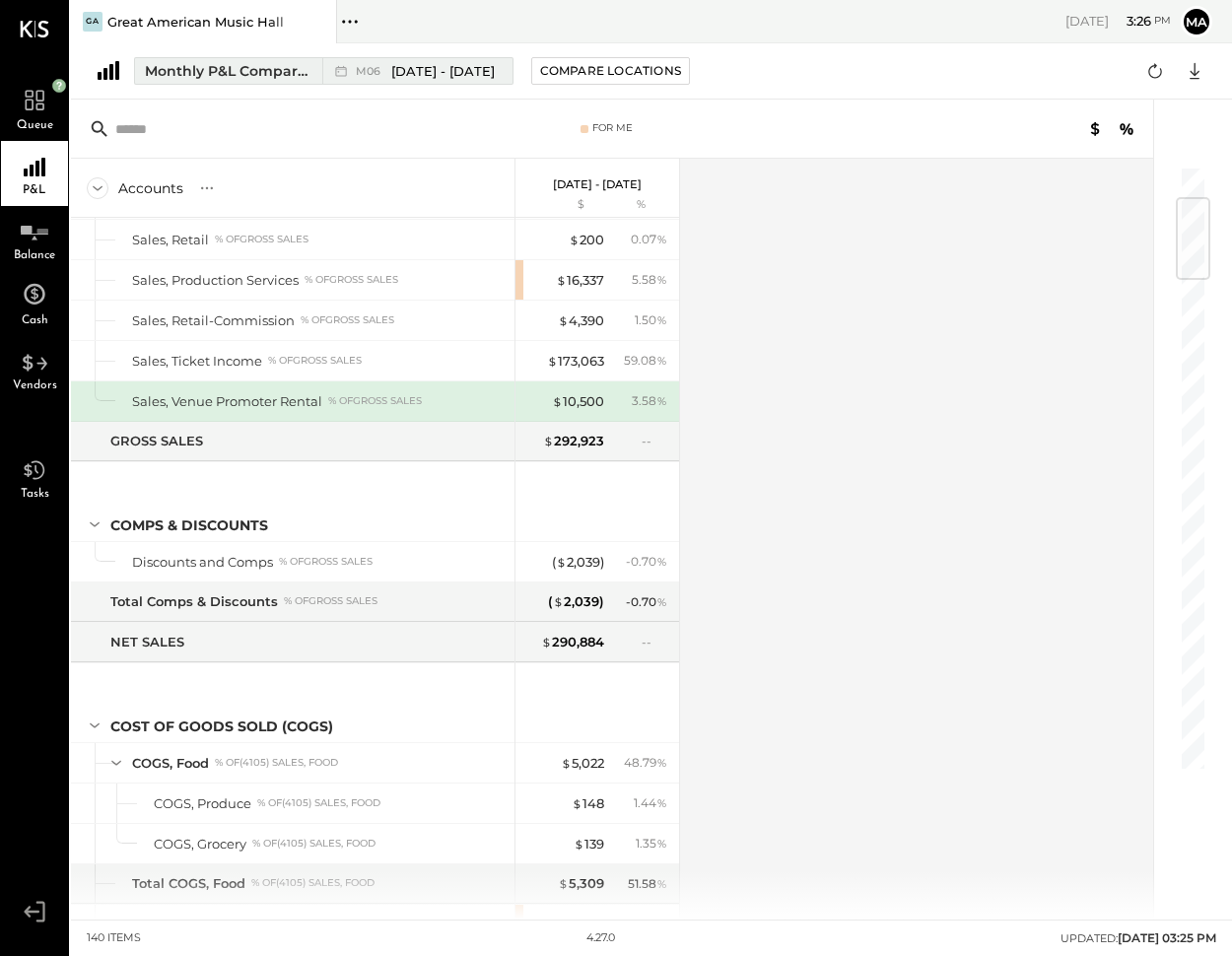 click on "[DATE] - [DATE]" at bounding box center (443, 71) 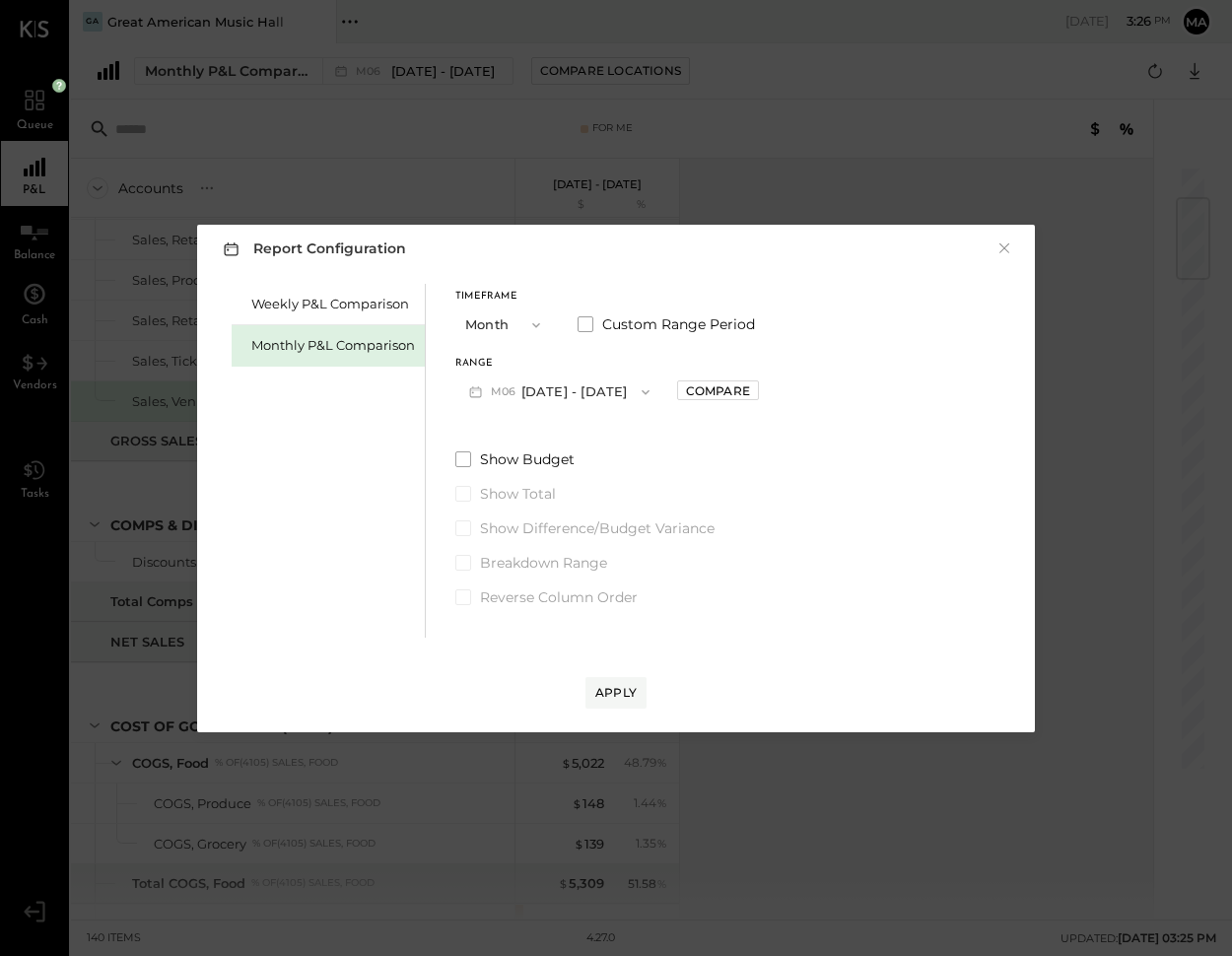 click on "M06 [DATE] - [DATE]" at bounding box center (559, 391) 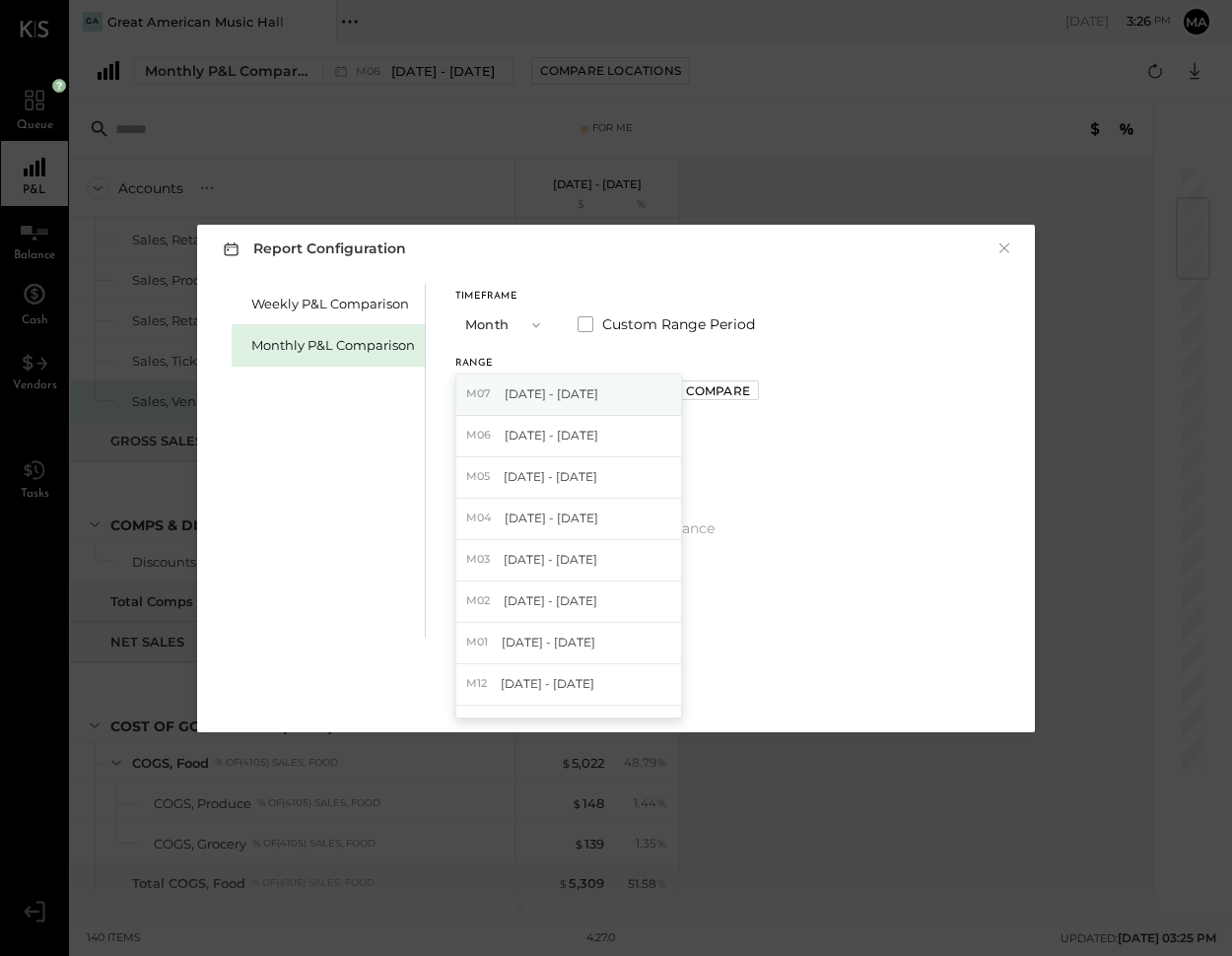 click on "[DATE] - [DATE]" at bounding box center (551, 393) 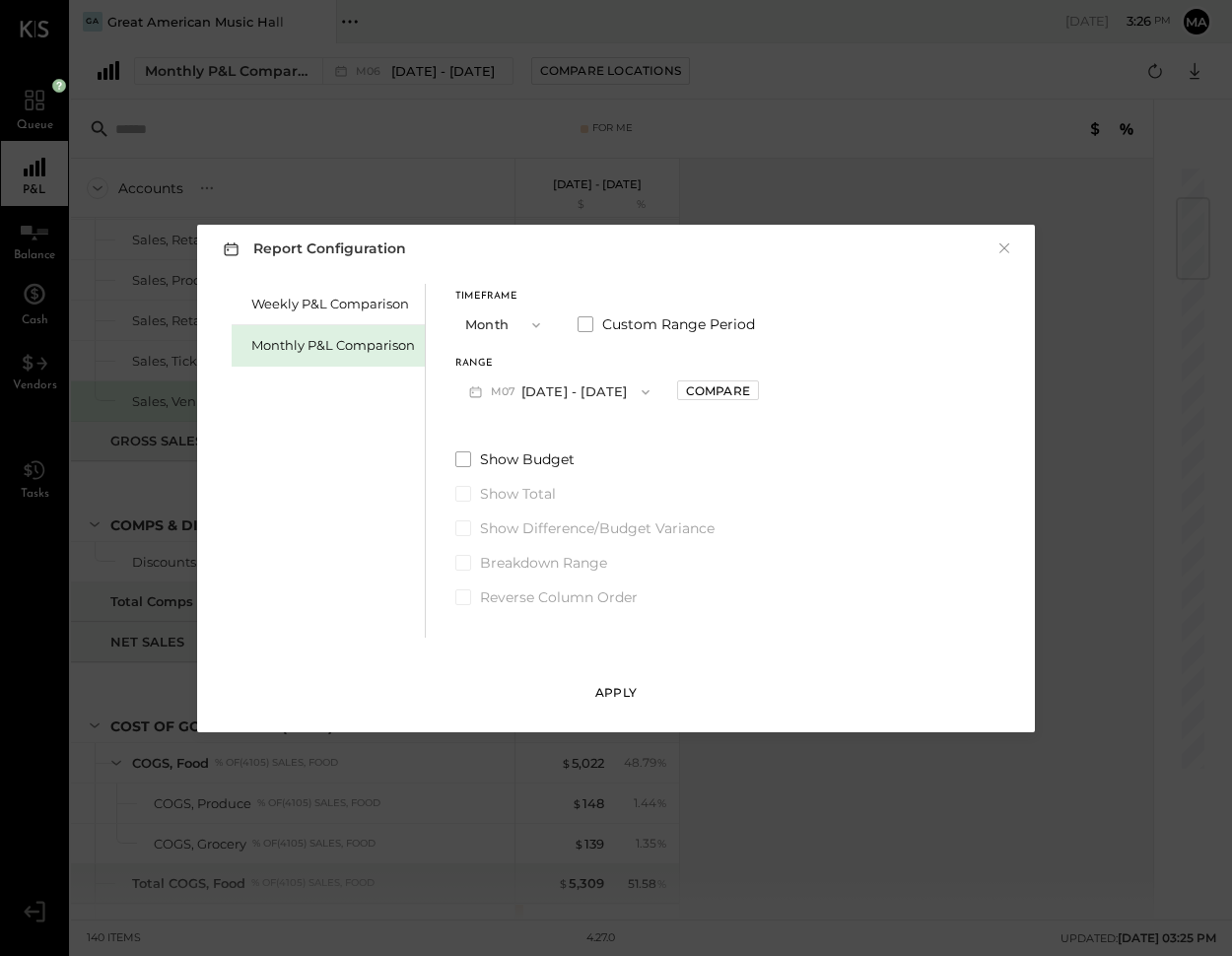 click on "Apply" at bounding box center (616, 693) 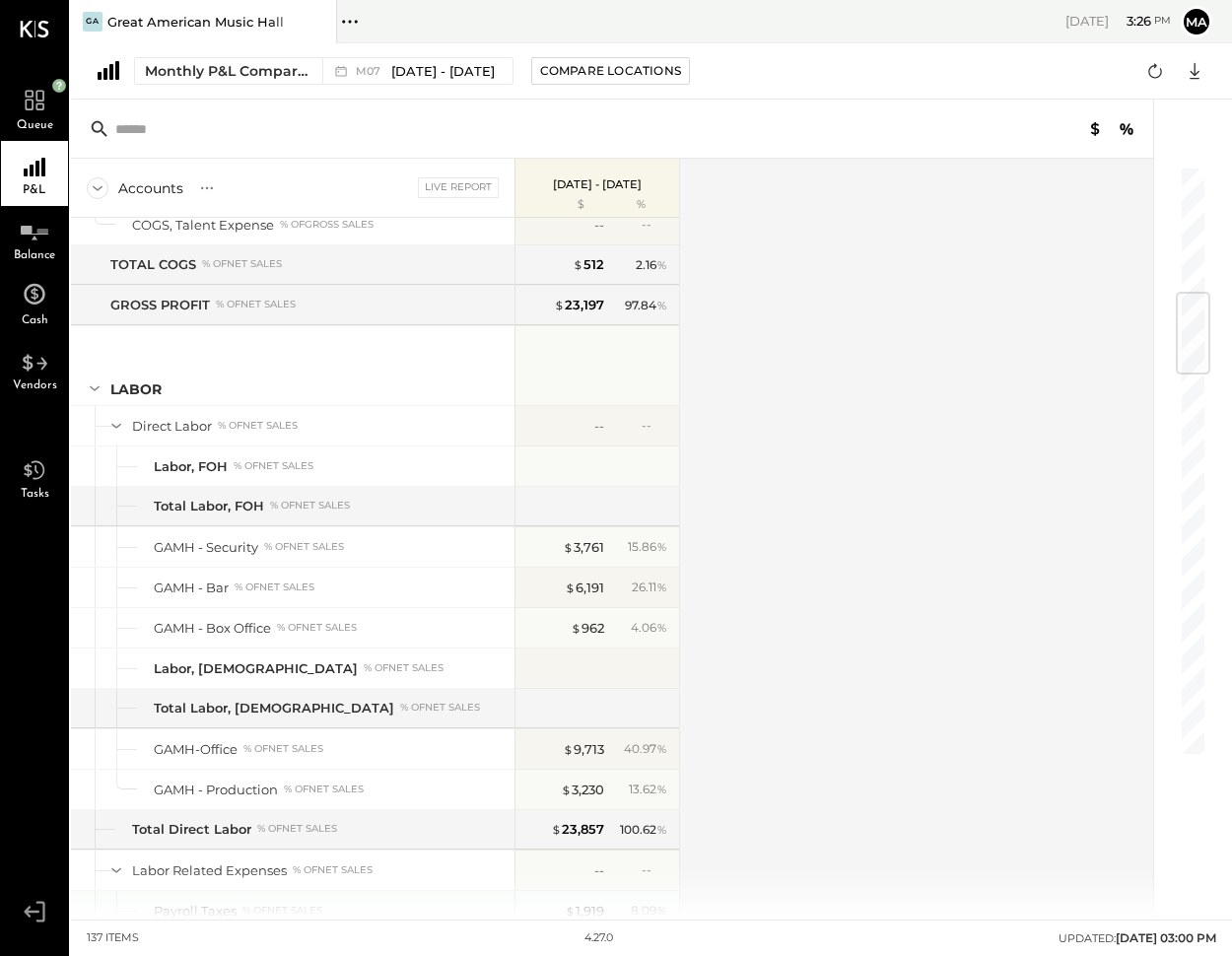 scroll, scrollTop: 1082, scrollLeft: 0, axis: vertical 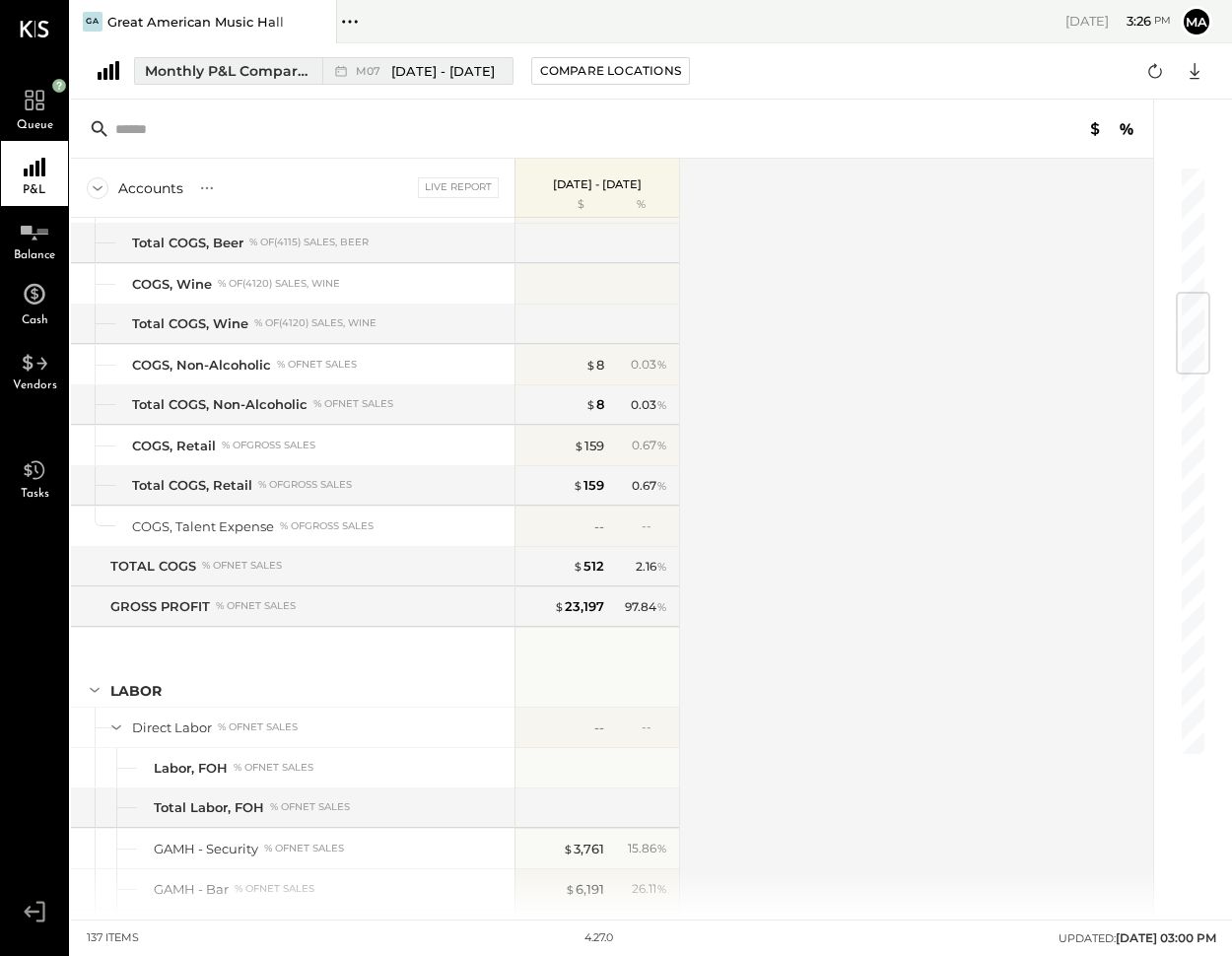 click on "[DATE] - [DATE]" at bounding box center (443, 71) 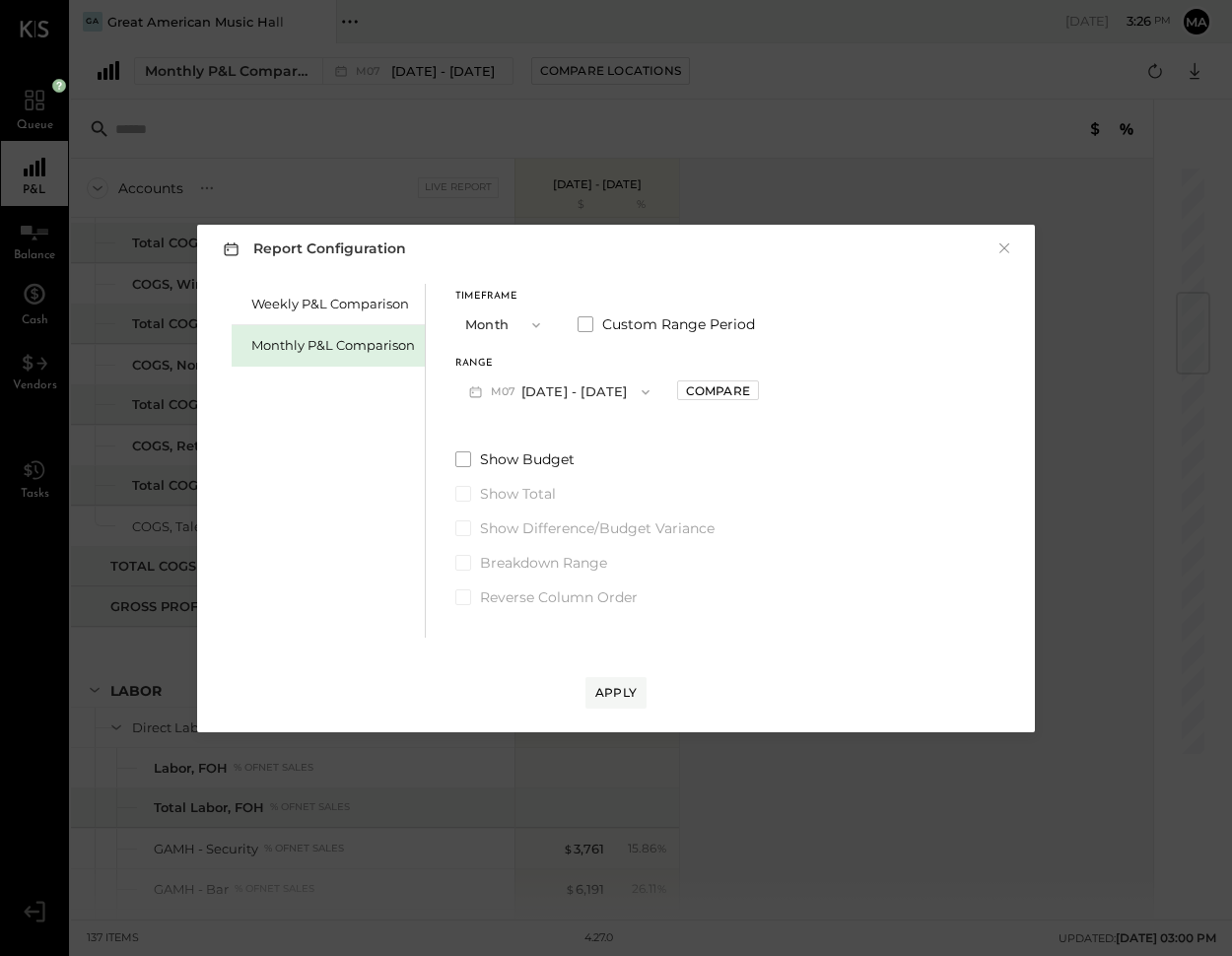 click on "M07 [DATE] - [DATE]" at bounding box center [559, 391] 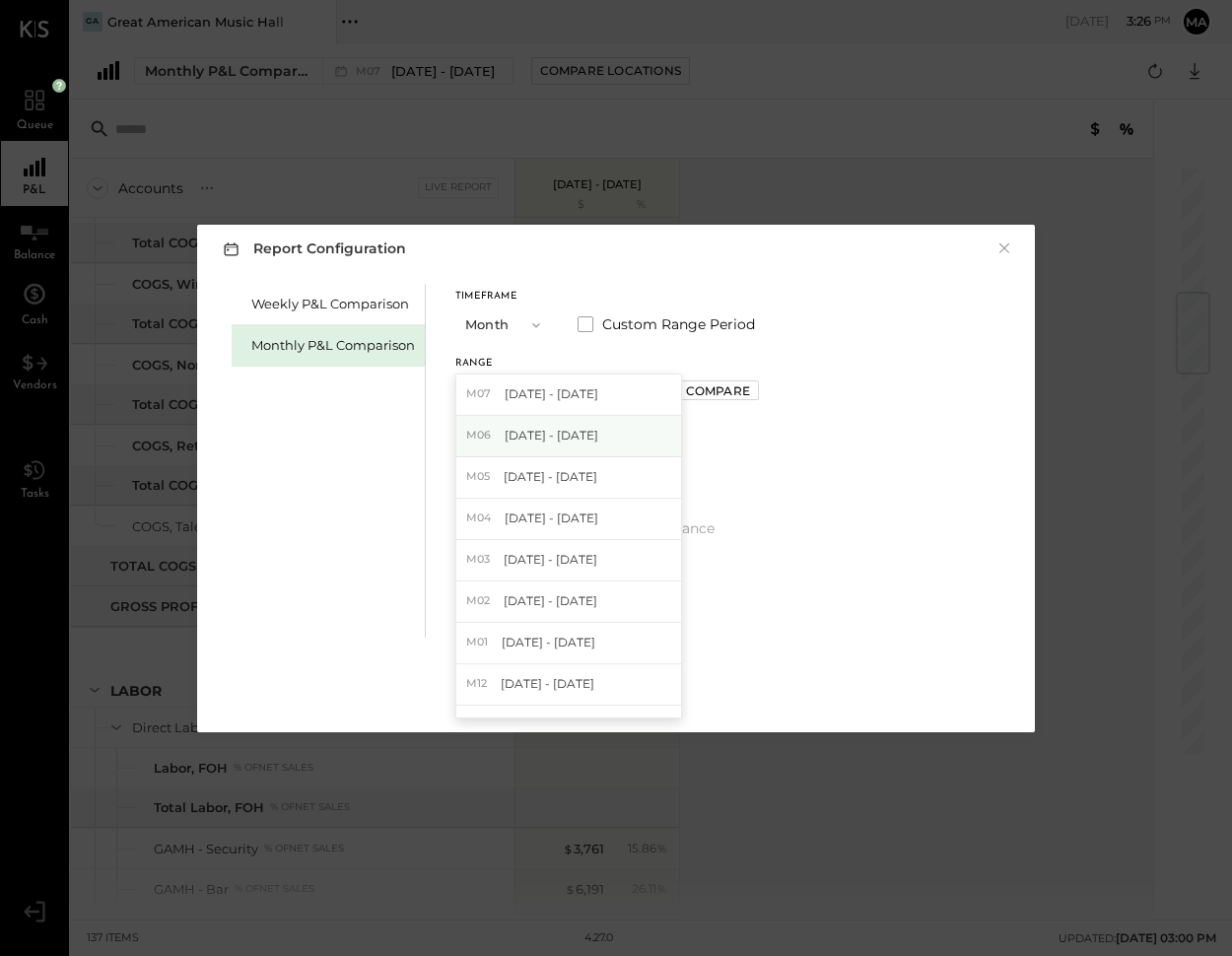 click on "[DATE] - [DATE]" at bounding box center (551, 435) 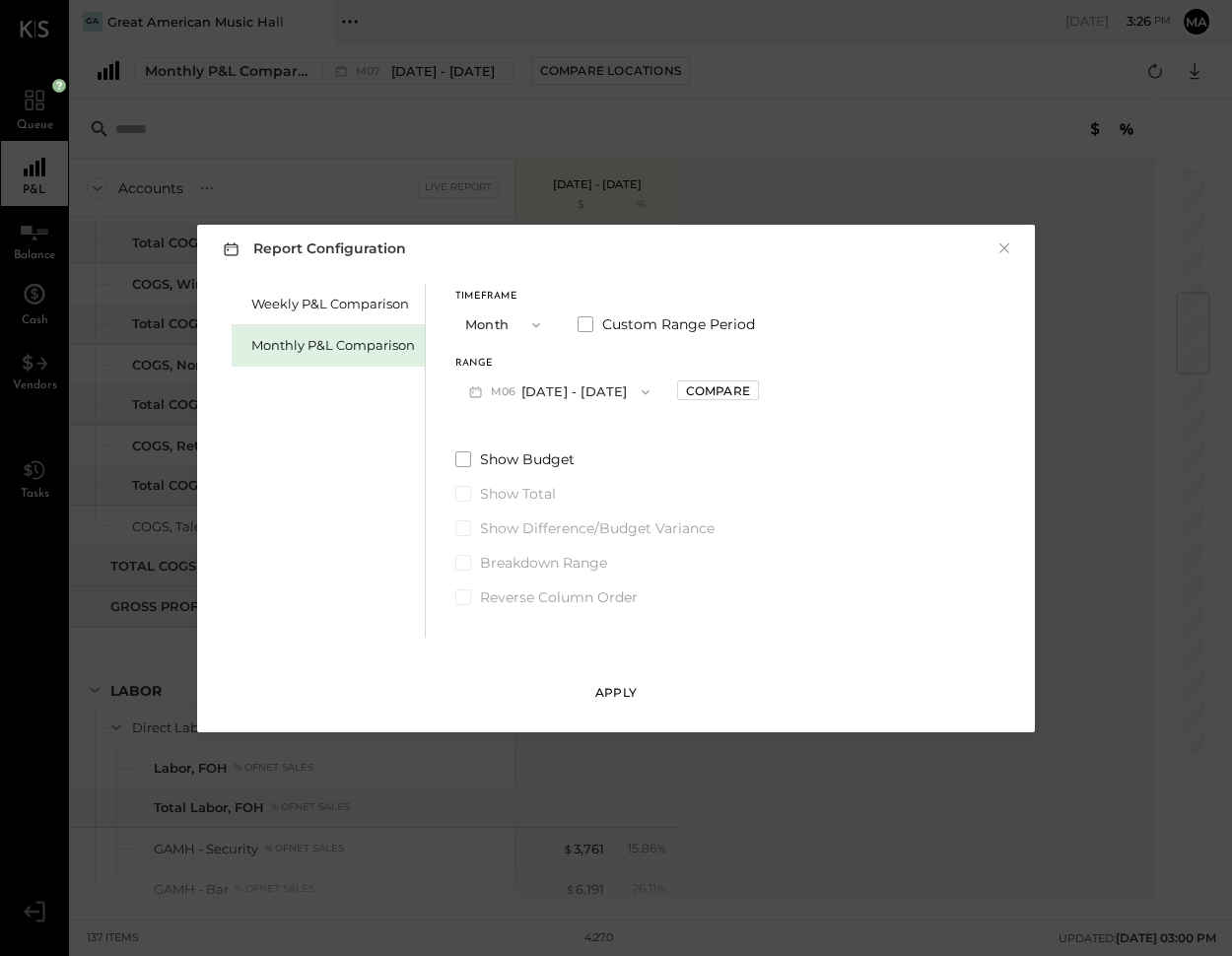 click on "Apply" at bounding box center (616, 692) 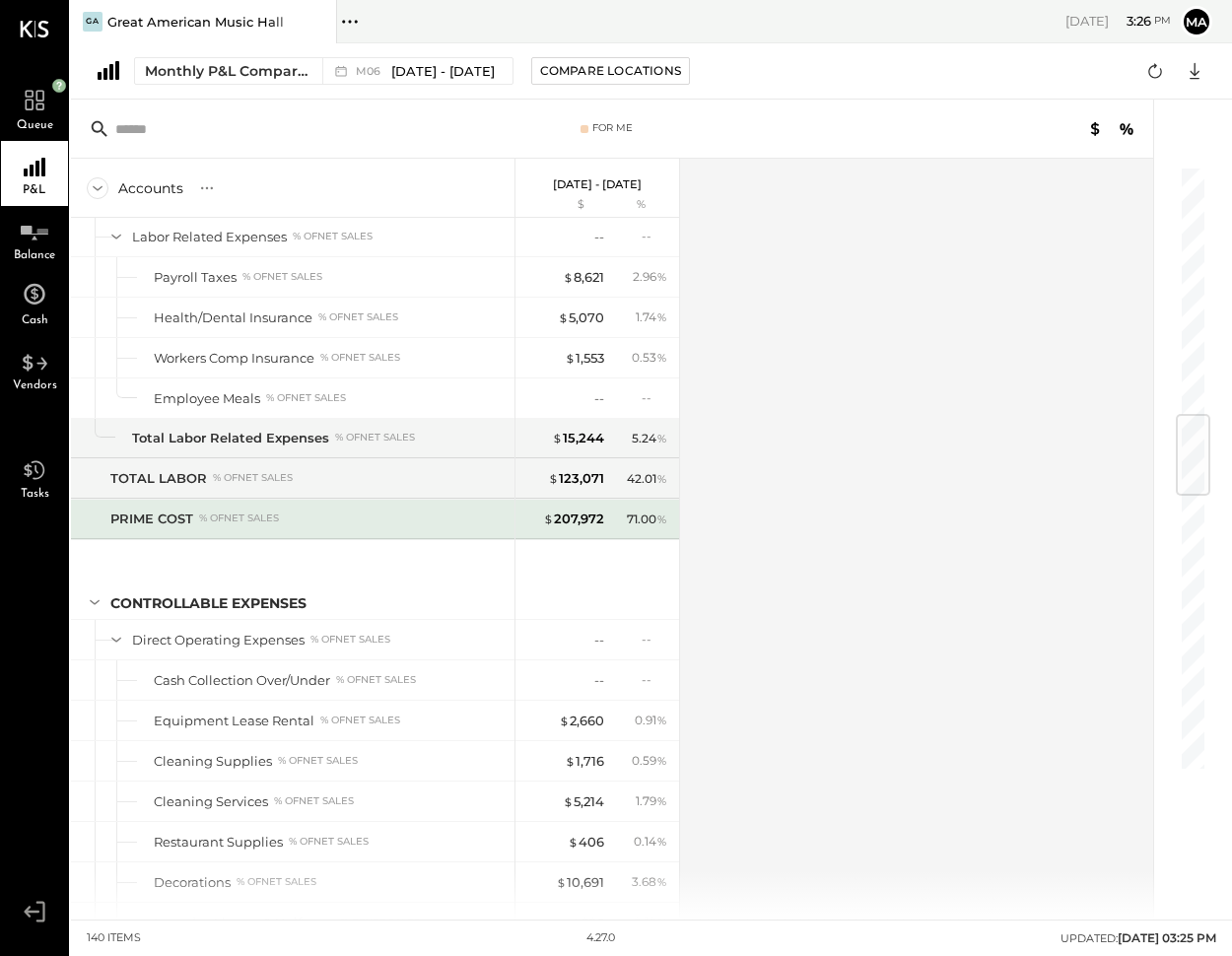scroll, scrollTop: 2111, scrollLeft: 0, axis: vertical 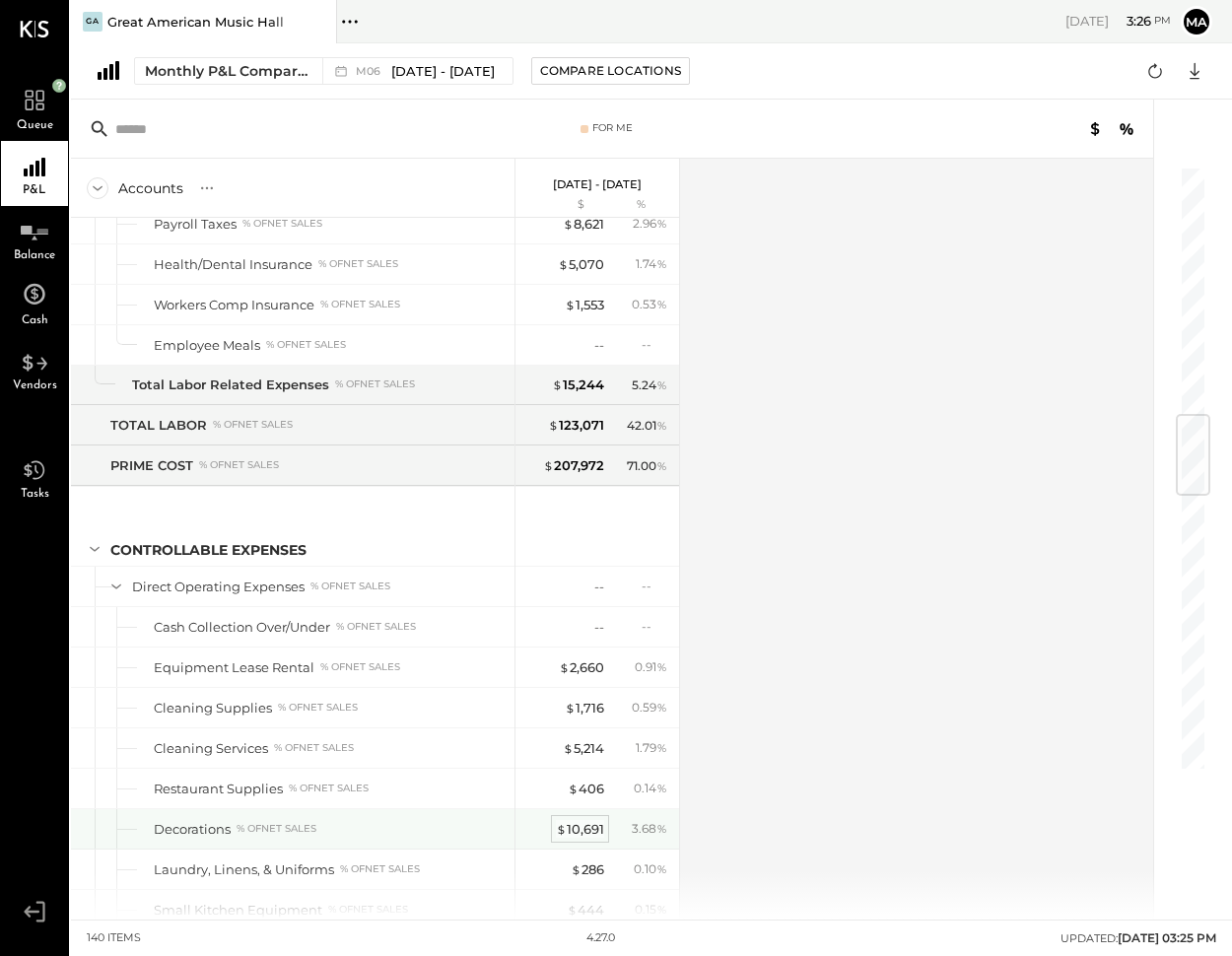click on "$ 10,691" at bounding box center [580, 829] 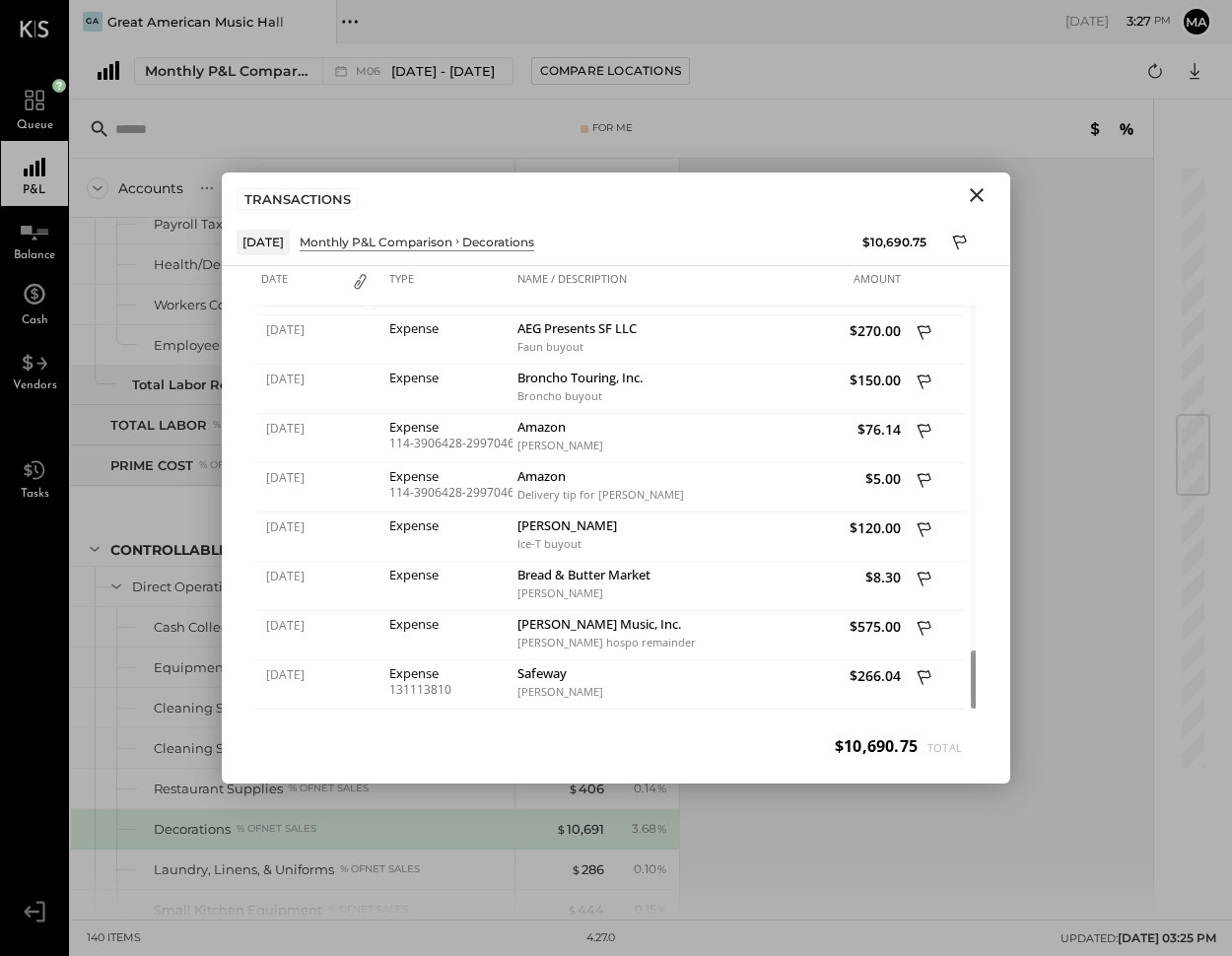 click 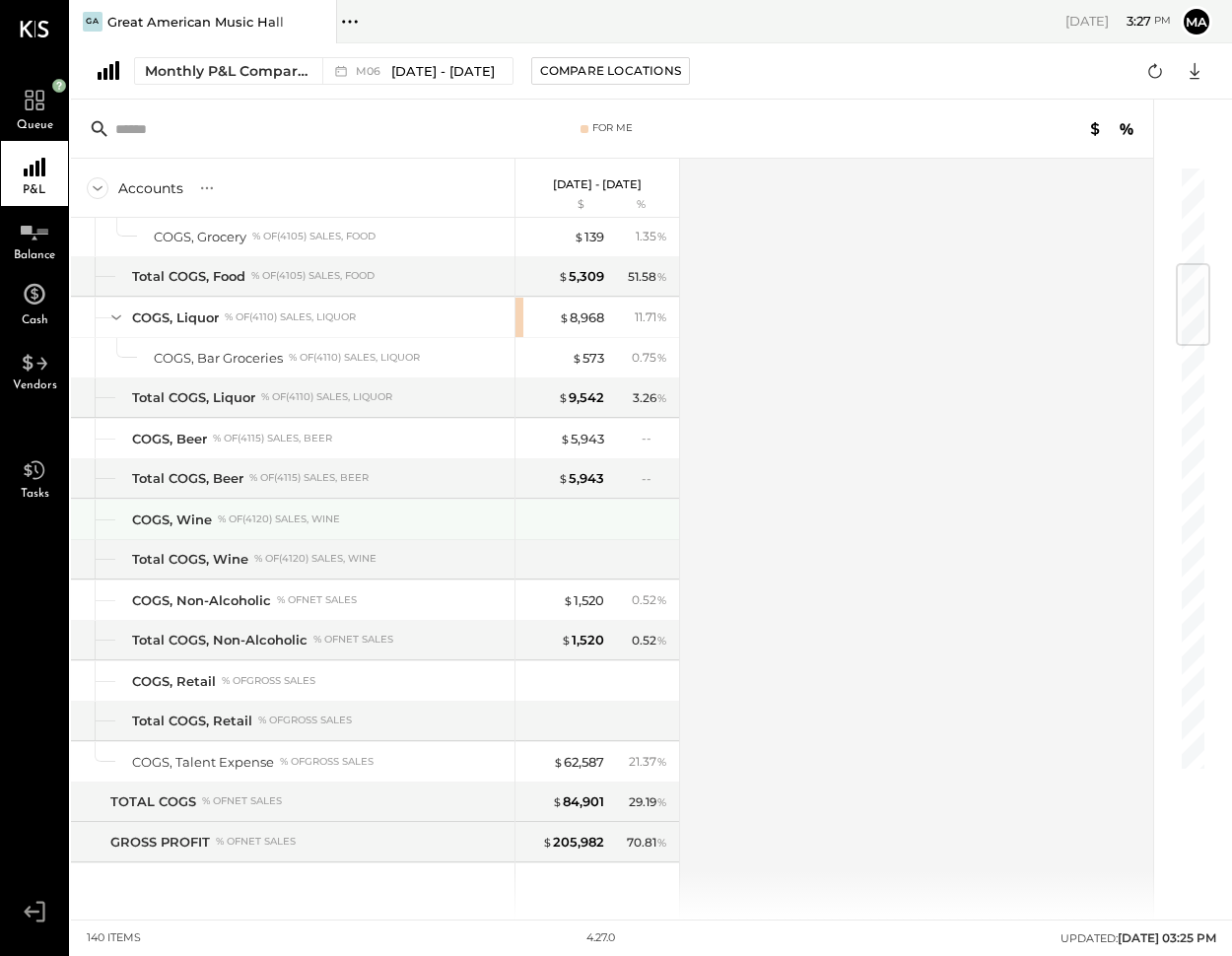 scroll, scrollTop: 940, scrollLeft: 0, axis: vertical 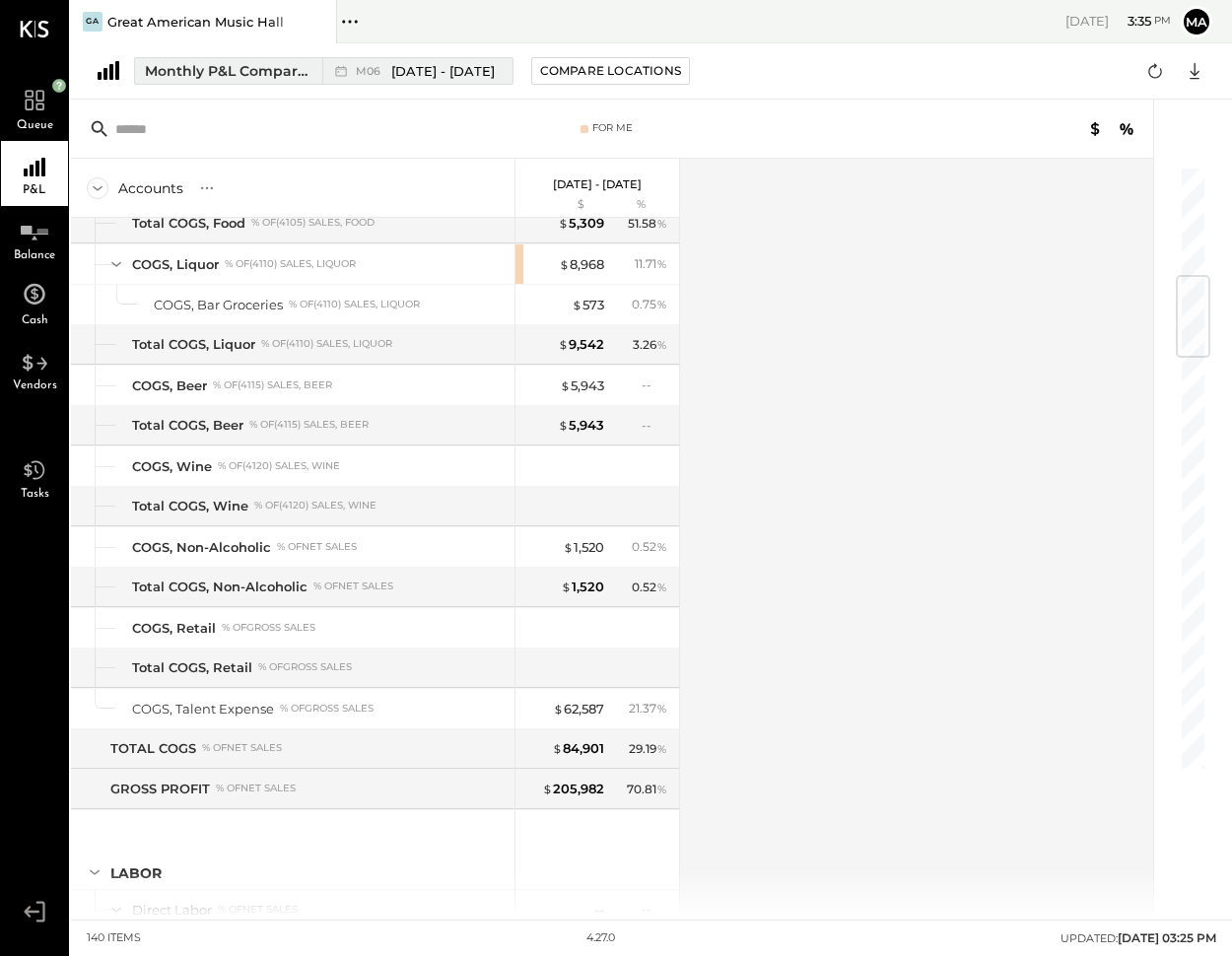 click on "[DATE] - [DATE]" at bounding box center (443, 71) 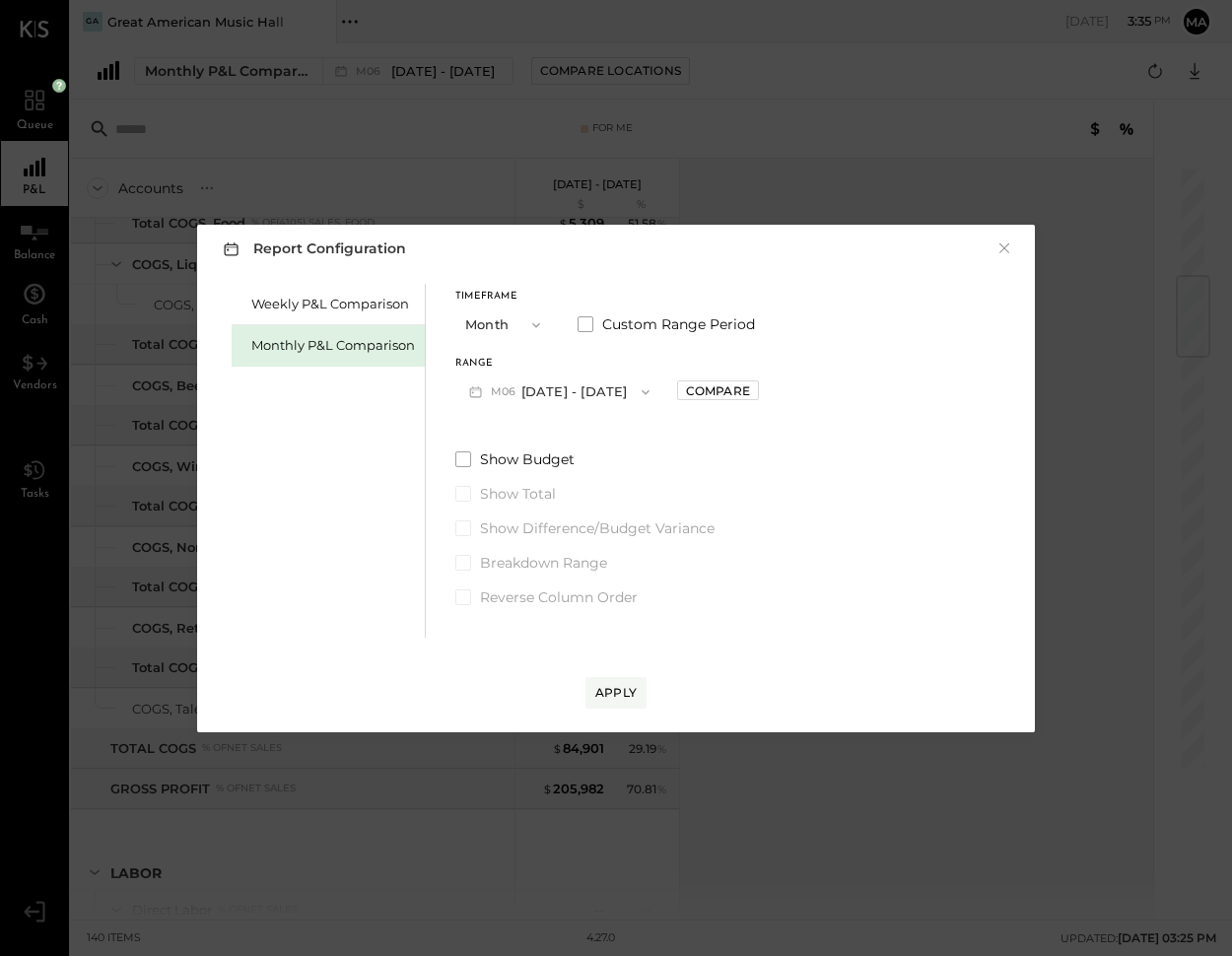 click on "M06 [DATE] - [DATE]" at bounding box center (559, 391) 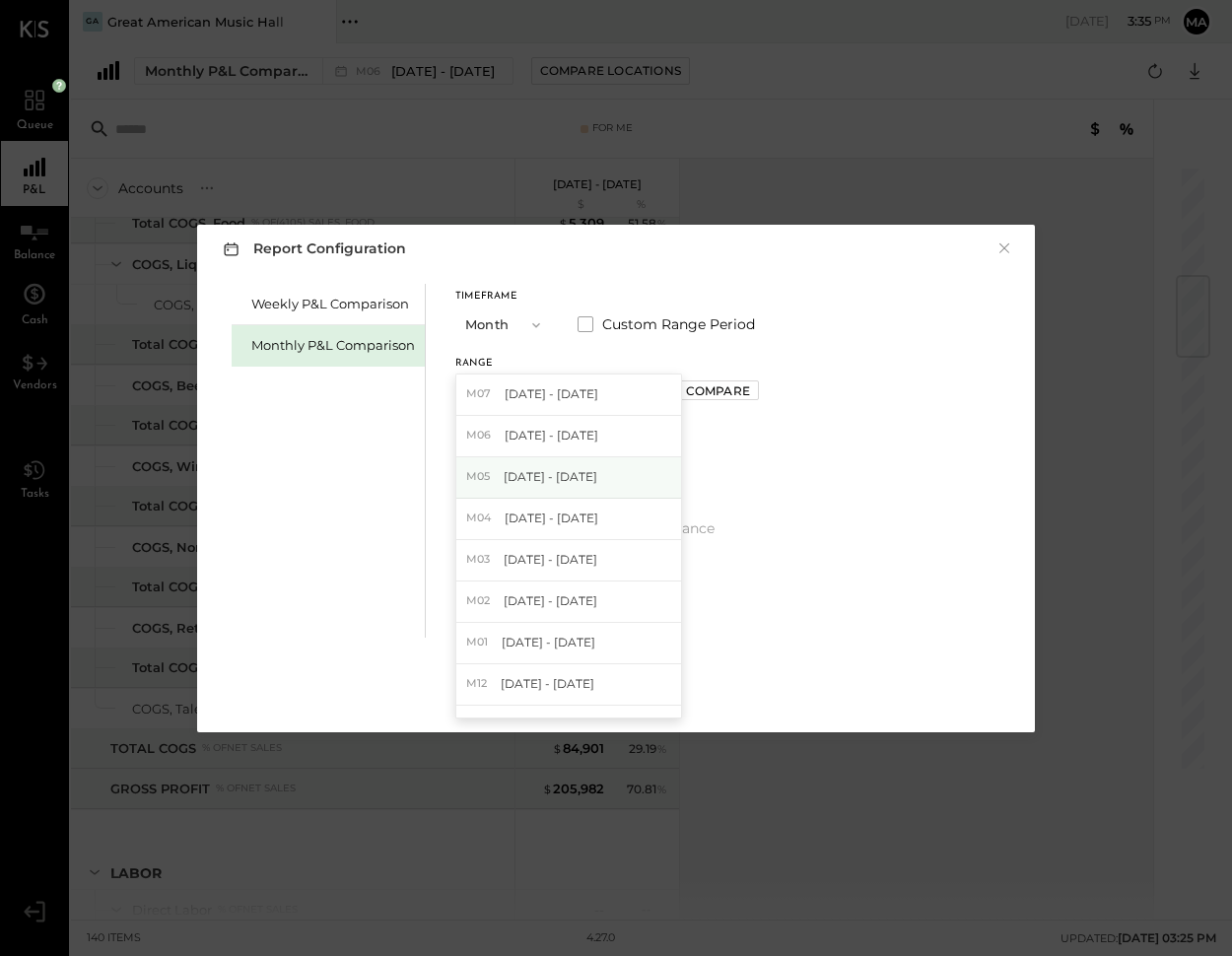 click on "M05   [DATE] - [DATE]" at bounding box center (569, 478) 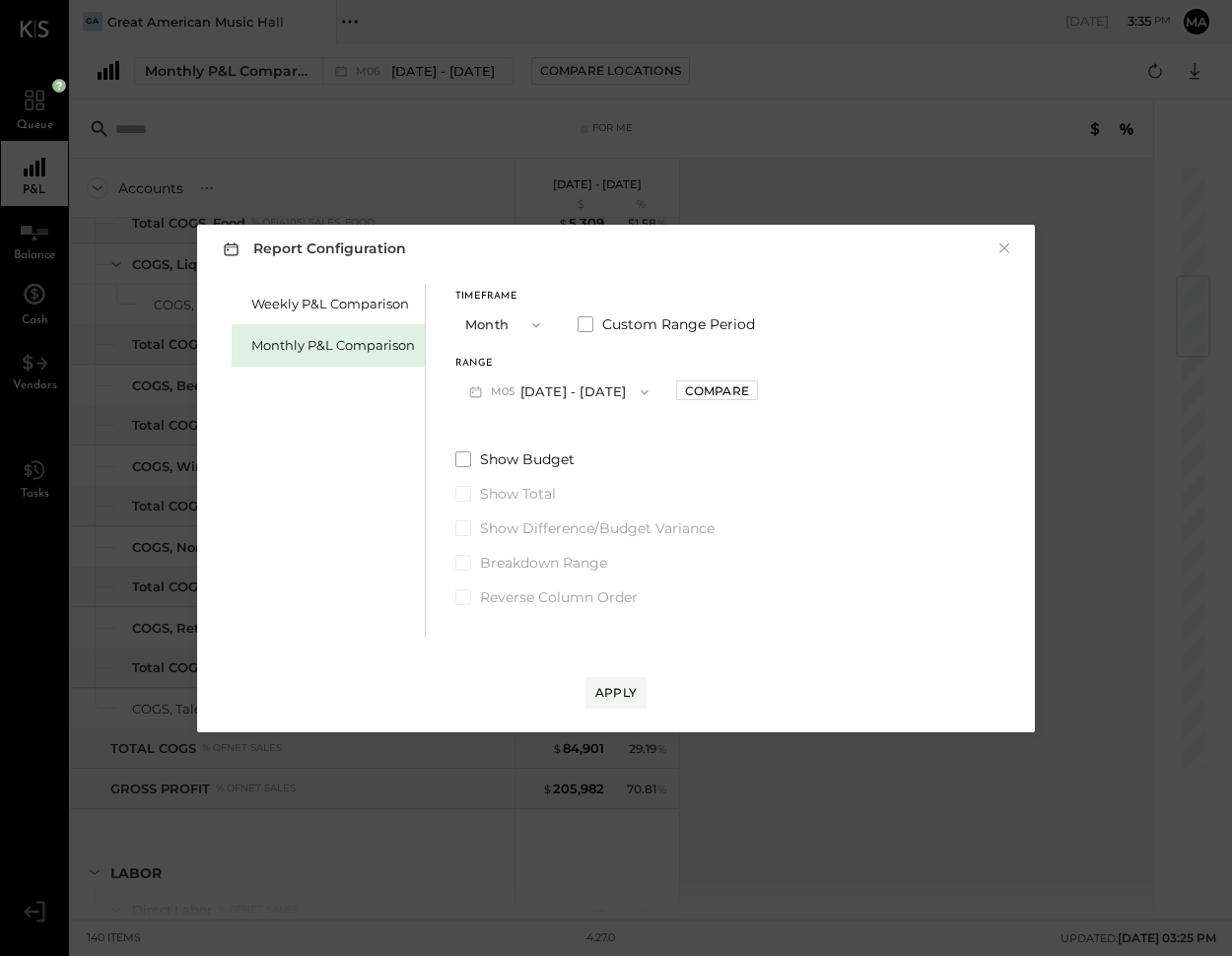 drag, startPoint x: 607, startPoint y: 684, endPoint x: 651, endPoint y: 677, distance: 44.55334 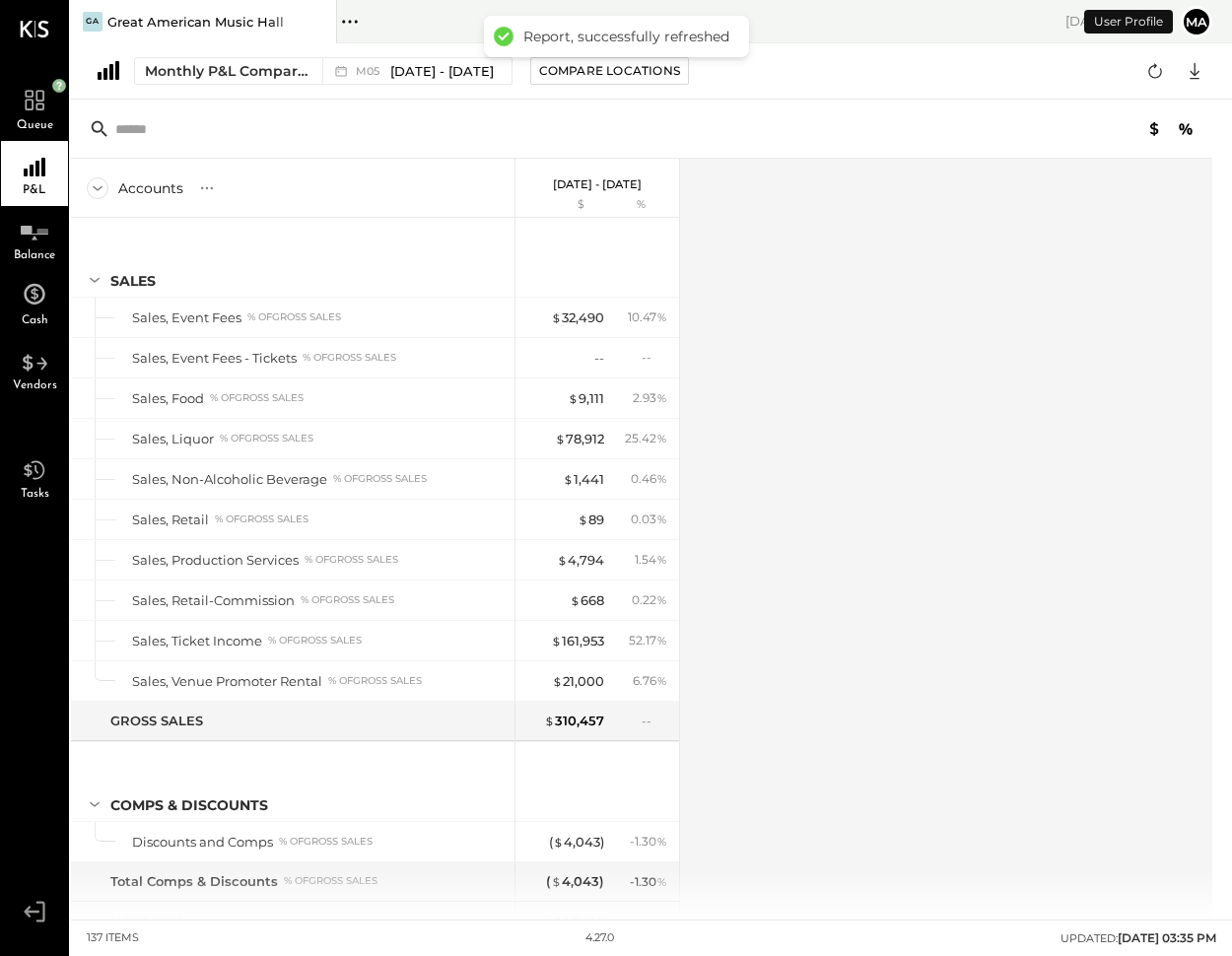 scroll, scrollTop: 2190, scrollLeft: 0, axis: vertical 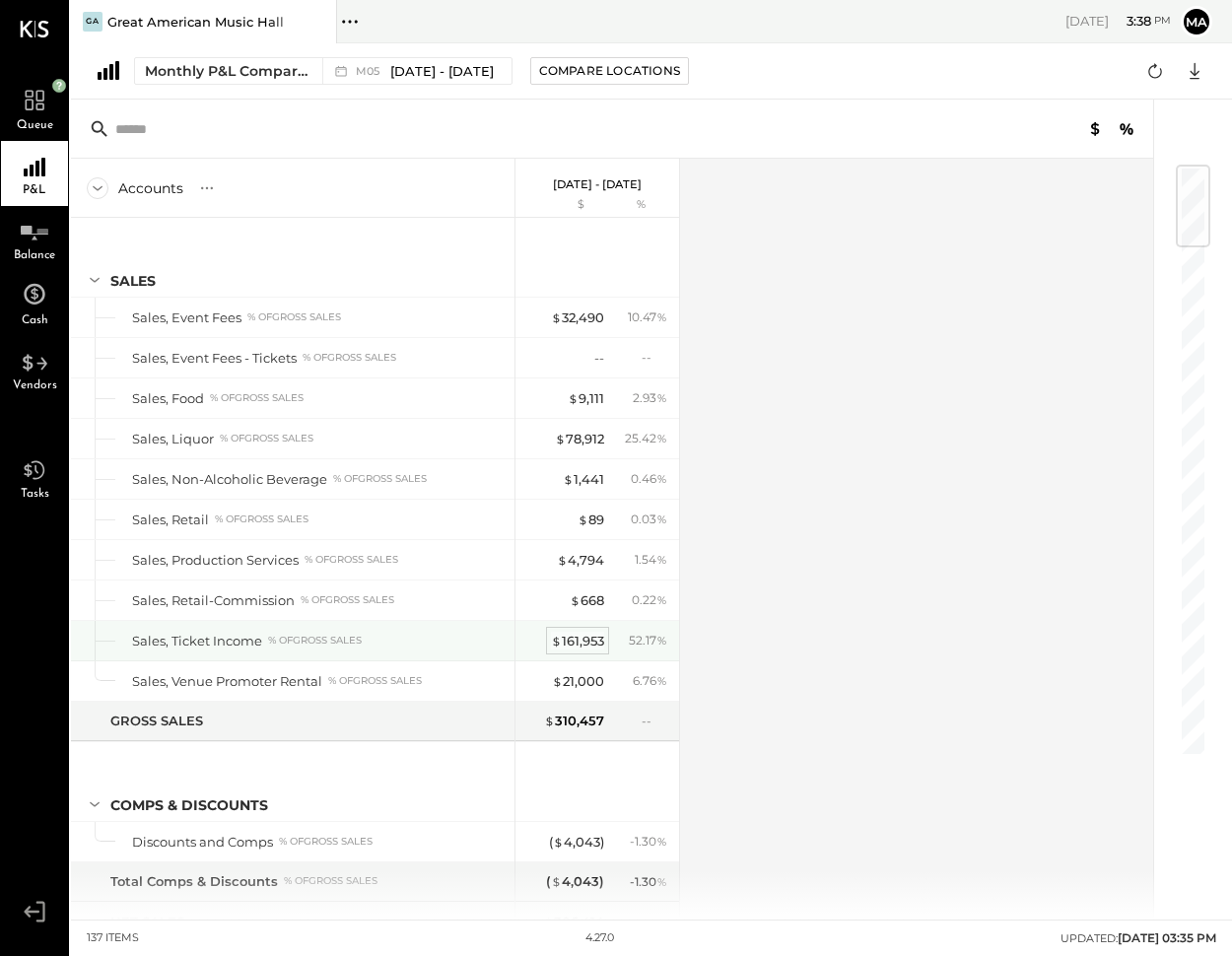 click on "$ 161,953" at bounding box center (578, 641) 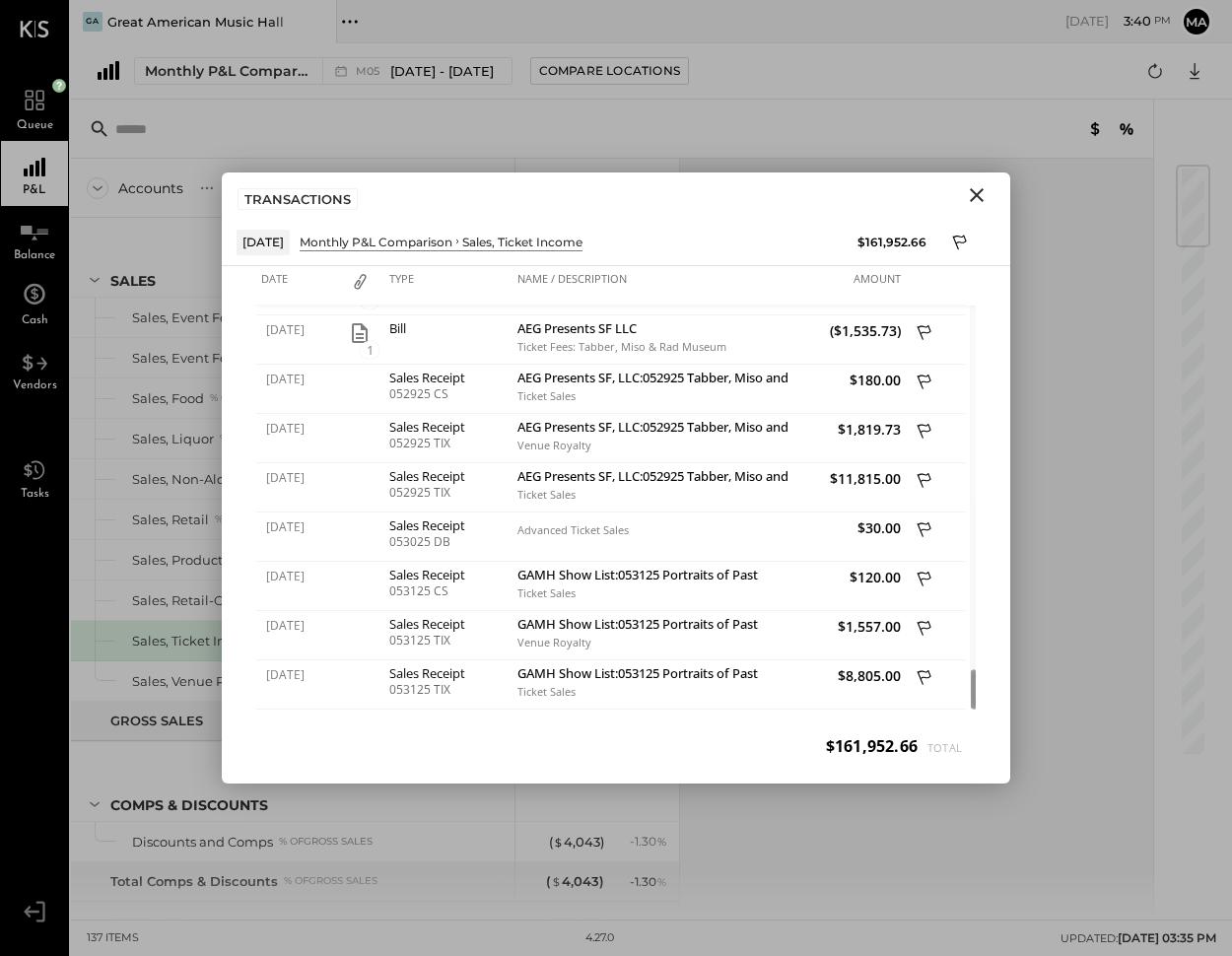 click 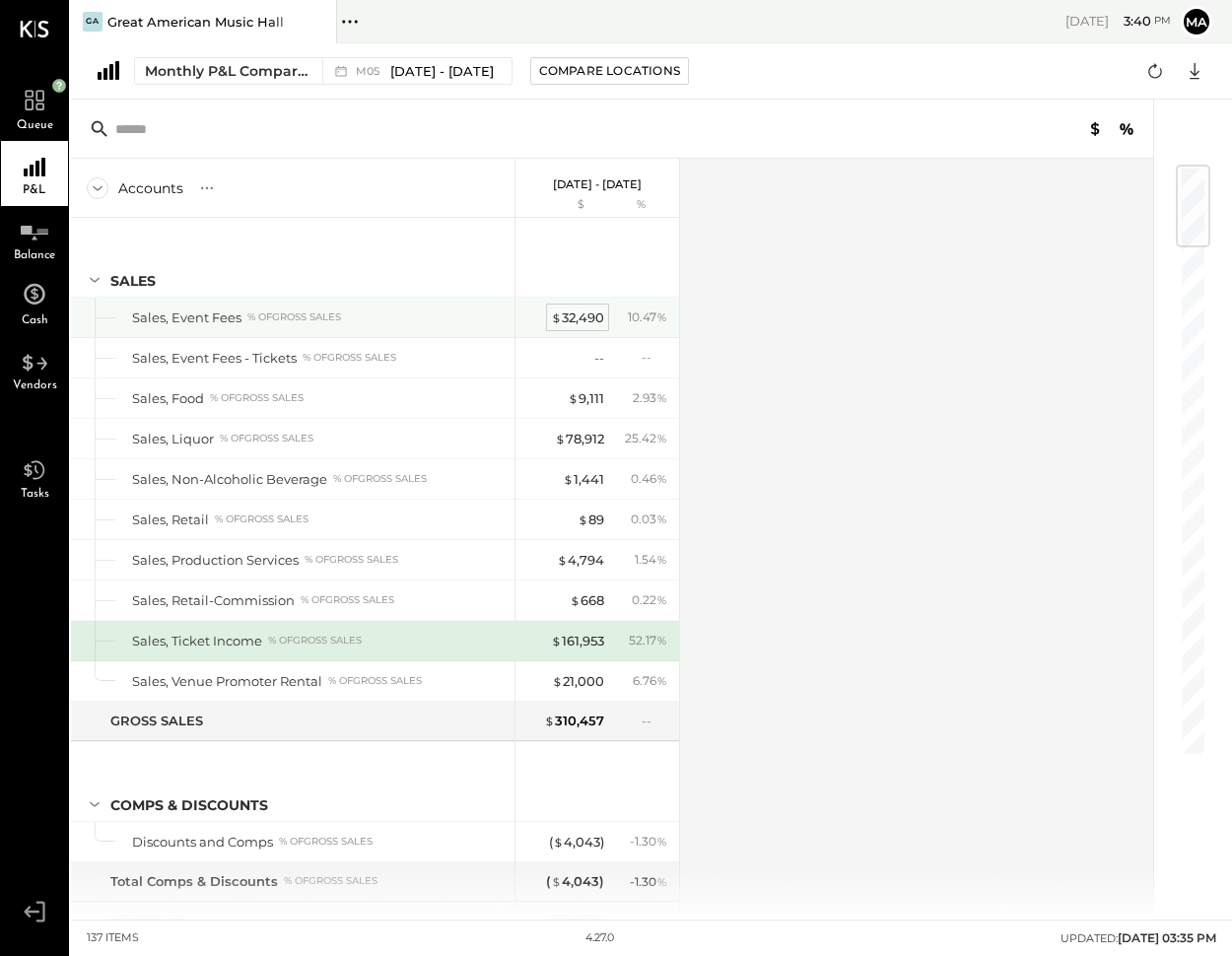 click on "$ 32,490" at bounding box center [578, 317] 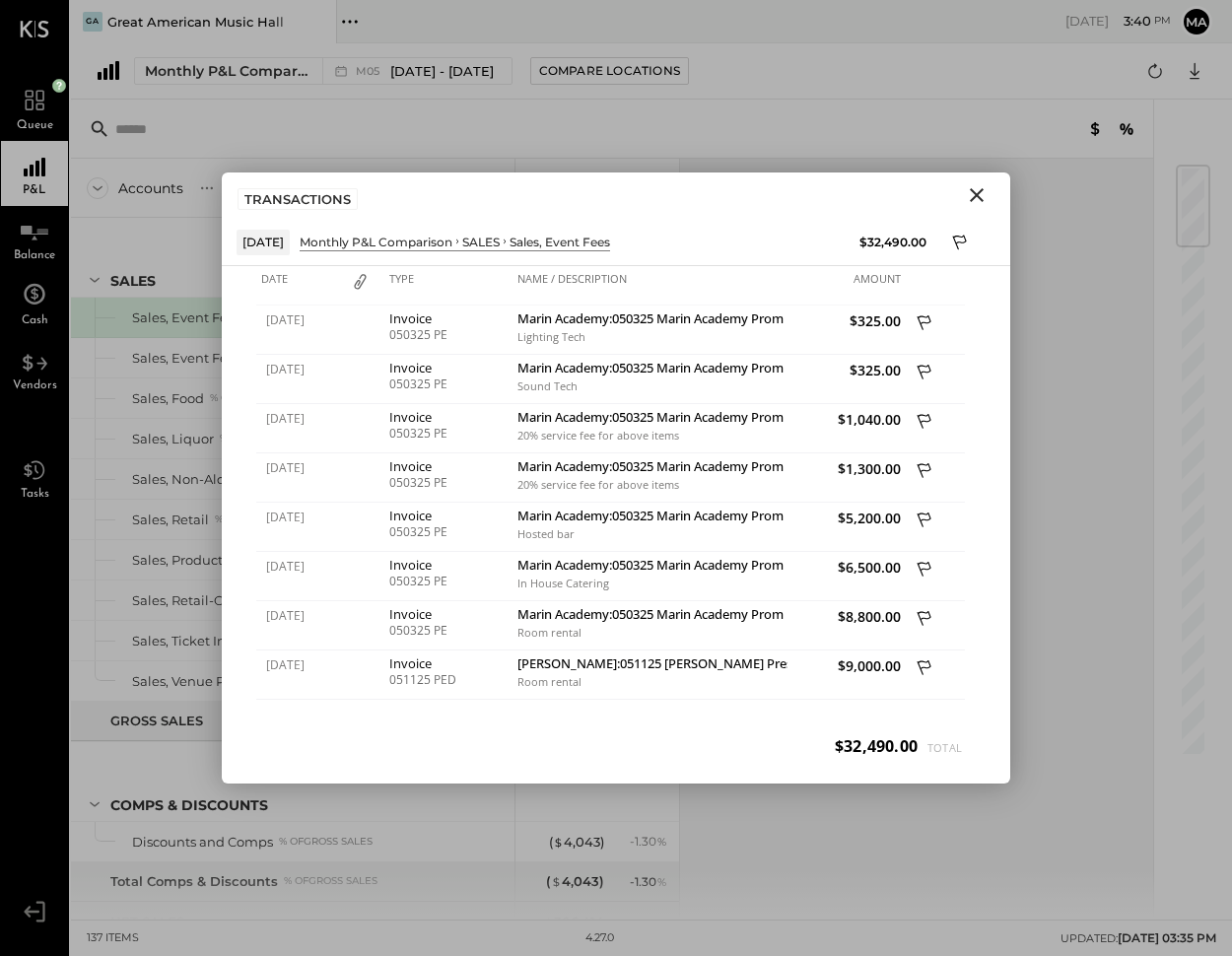 click 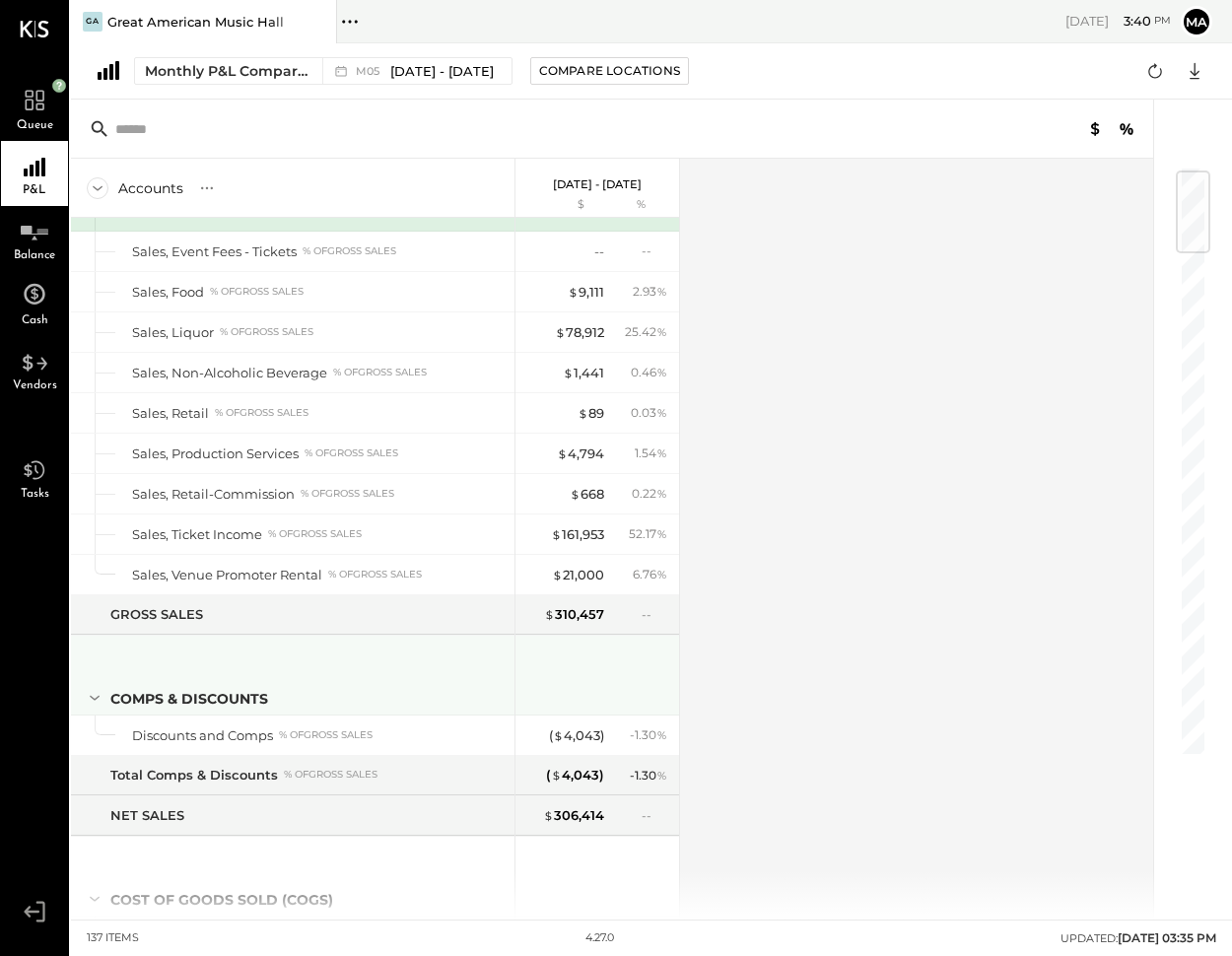 scroll, scrollTop: 0, scrollLeft: 0, axis: both 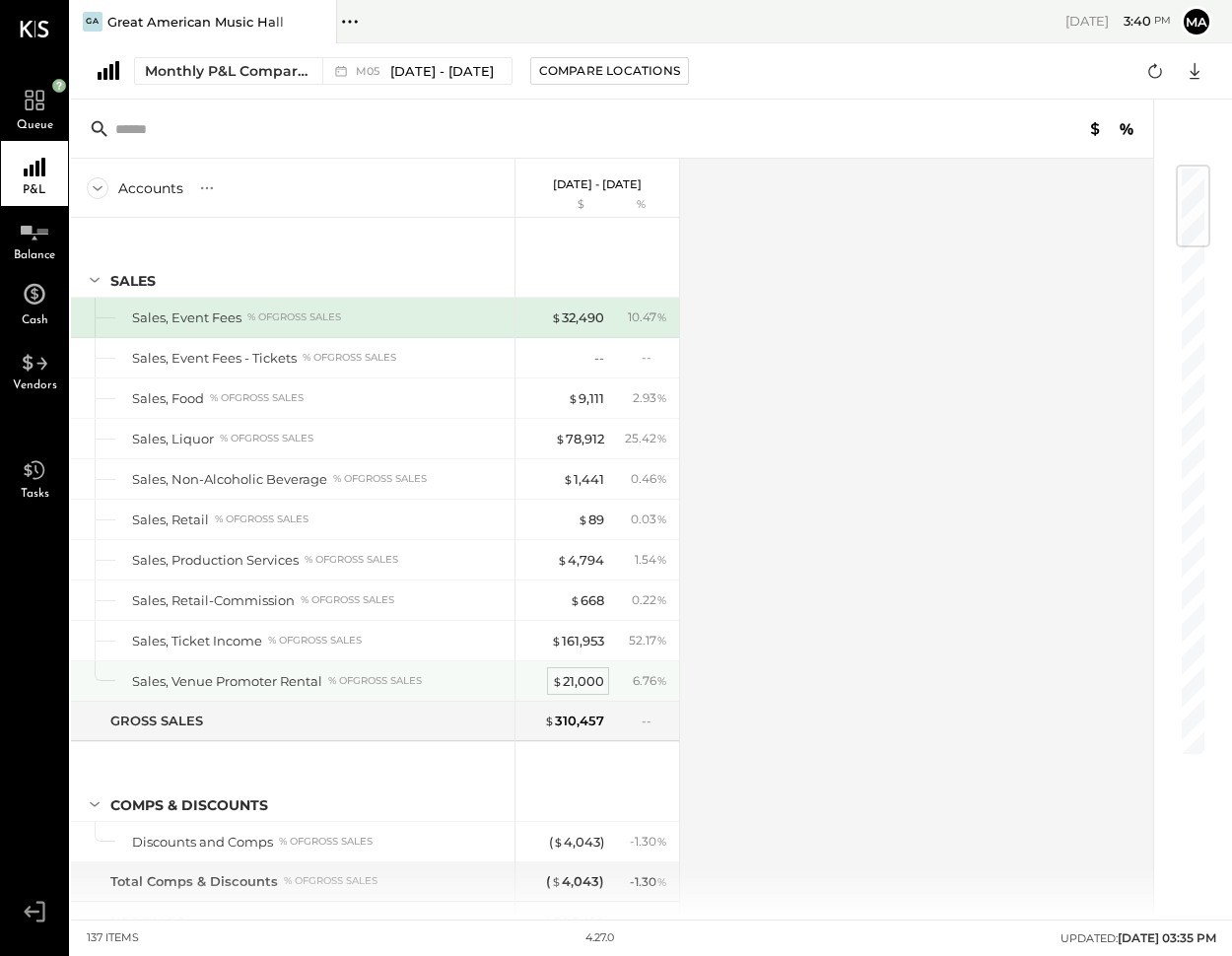 click on "$ 21,000" at bounding box center (578, 681) 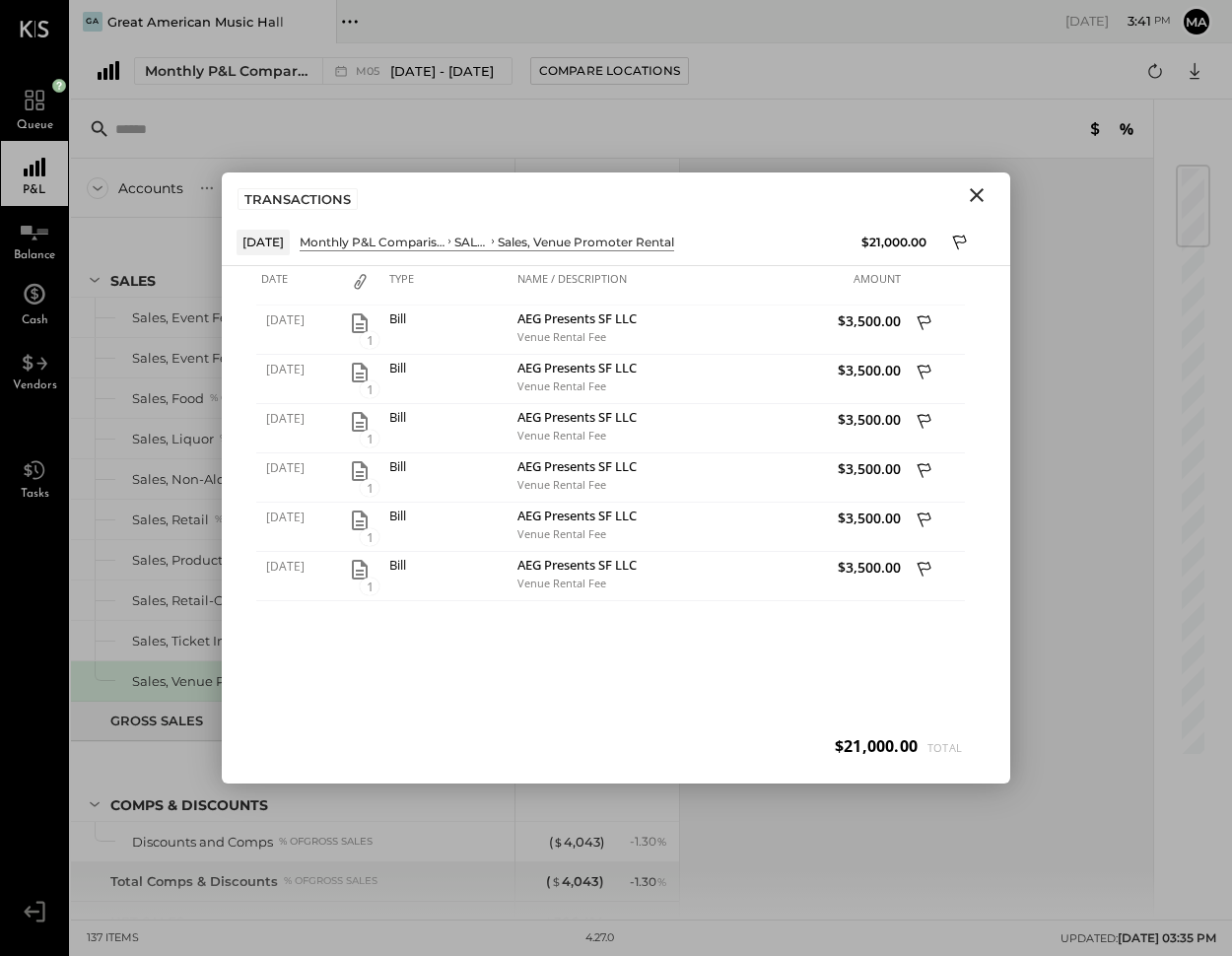 click 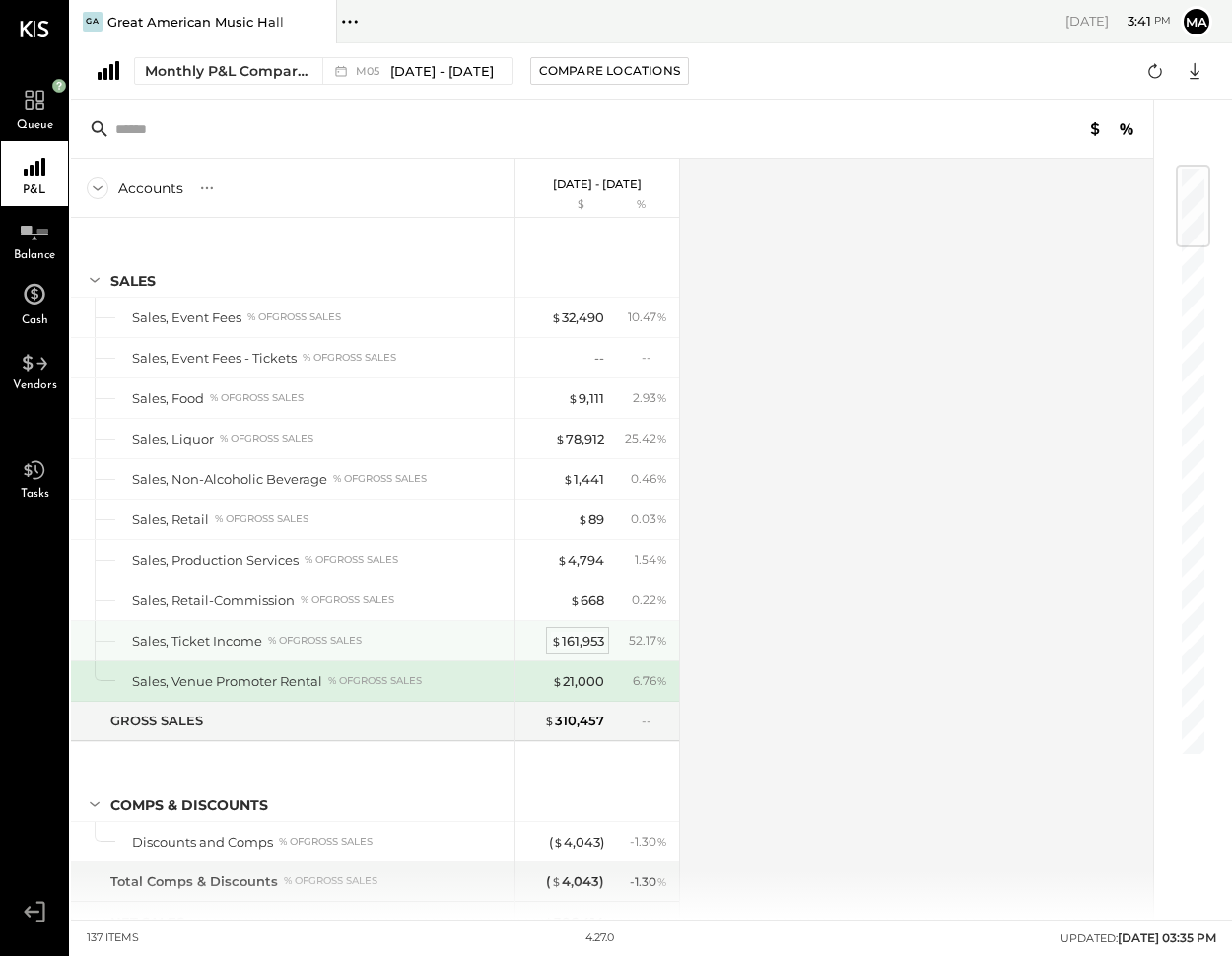 click on "$ 161,953" at bounding box center [578, 641] 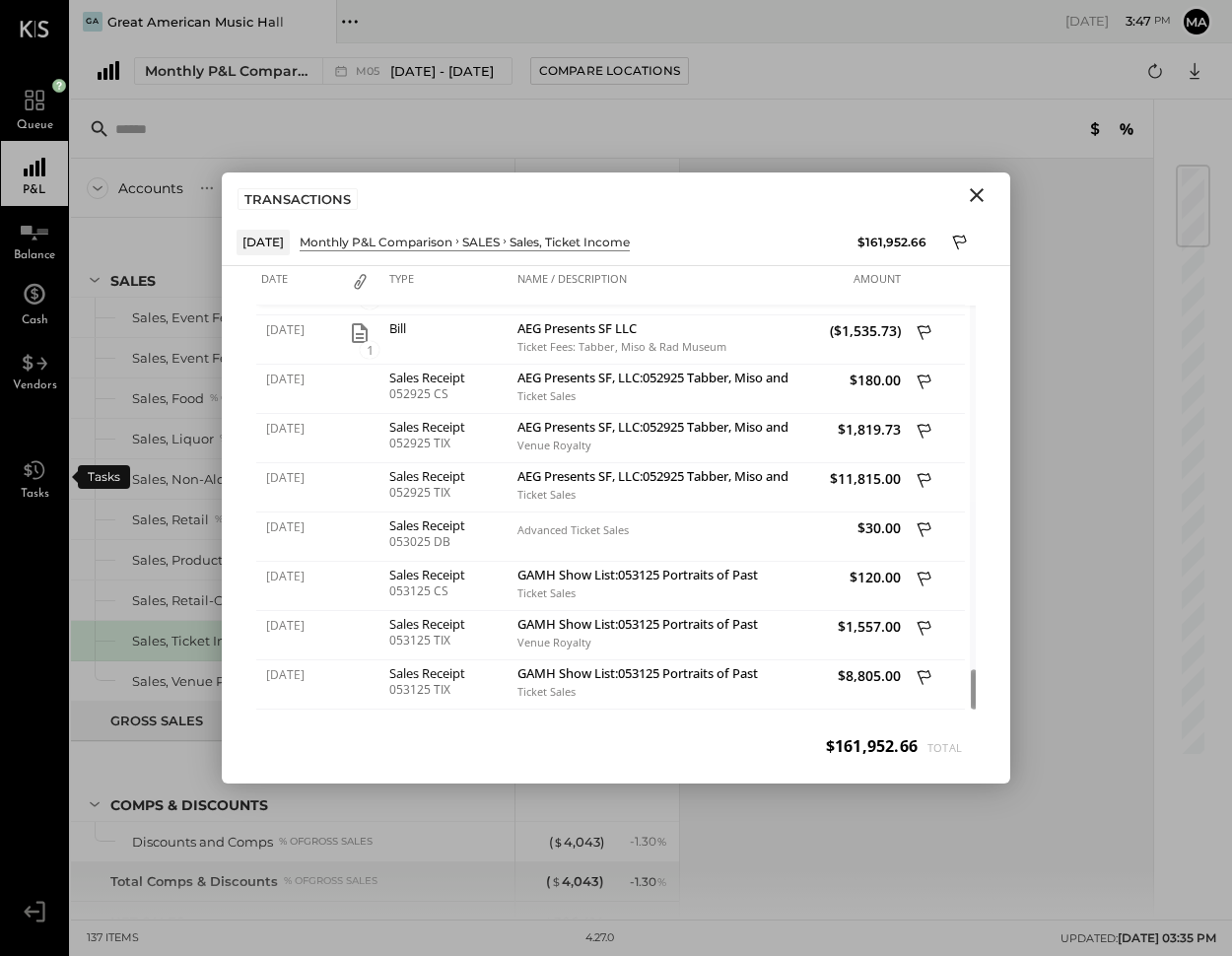 click on "Accounts S % GL [DATE] - [DATE] $ % SALES Sales, Event Fees % of  GROSS SALES Sales, Event Fees - Tickets % of  GROSS SALES Sales, Food % of  GROSS SALES Sales, Liquor % of  GROSS SALES Sales, Non-Alcoholic Beverage % of  GROSS SALES Sales, Retail % of  GROSS SALES Sales, Production Services % of  GROSS SALES Sales, Retail-Commission % of  GROSS SALES Sales, Ticket Income % of  GROSS SALES Sales, Venue Promoter Rental % of  GROSS SALES GROSS SALES Comps & Discounts Discounts and Comps % of  GROSS SALES Total Comps & Discounts % of  GROSS SALES NET SALES COST OF GOODS SOLD (COGS) COGS, Food % of  (4105) Sales, Food COGS, Produce % of  (4105) Sales, Food COGS, Grocery % of  (4105) Sales, Food Total COGS, Food % of  (4105) Sales, Food COGS, Liquor % of  (4110) Sales, Liquor COGS, Bar Groceries % of  (4110) Sales, Liquor Total COGS, Liquor % of  (4110) Sales, Liquor COGS, Beer % of  (4115) Sales, Beer Total COGS, Beer % of  (4115) Sales, Beer COGS, Wine % of  (4120) Sales, Wine Total COGS, Wine % of  % of  % of" at bounding box center [613, 539] 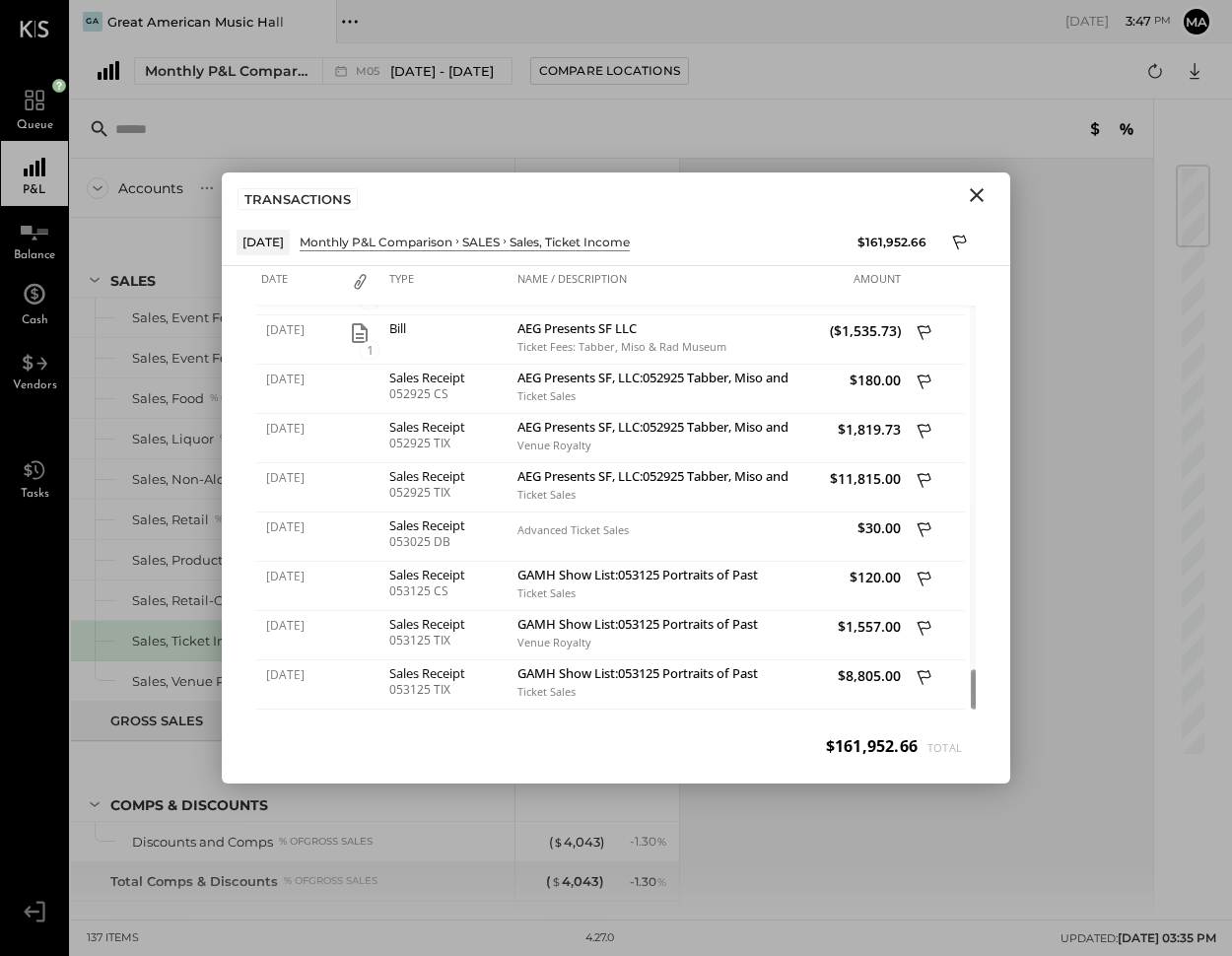 click 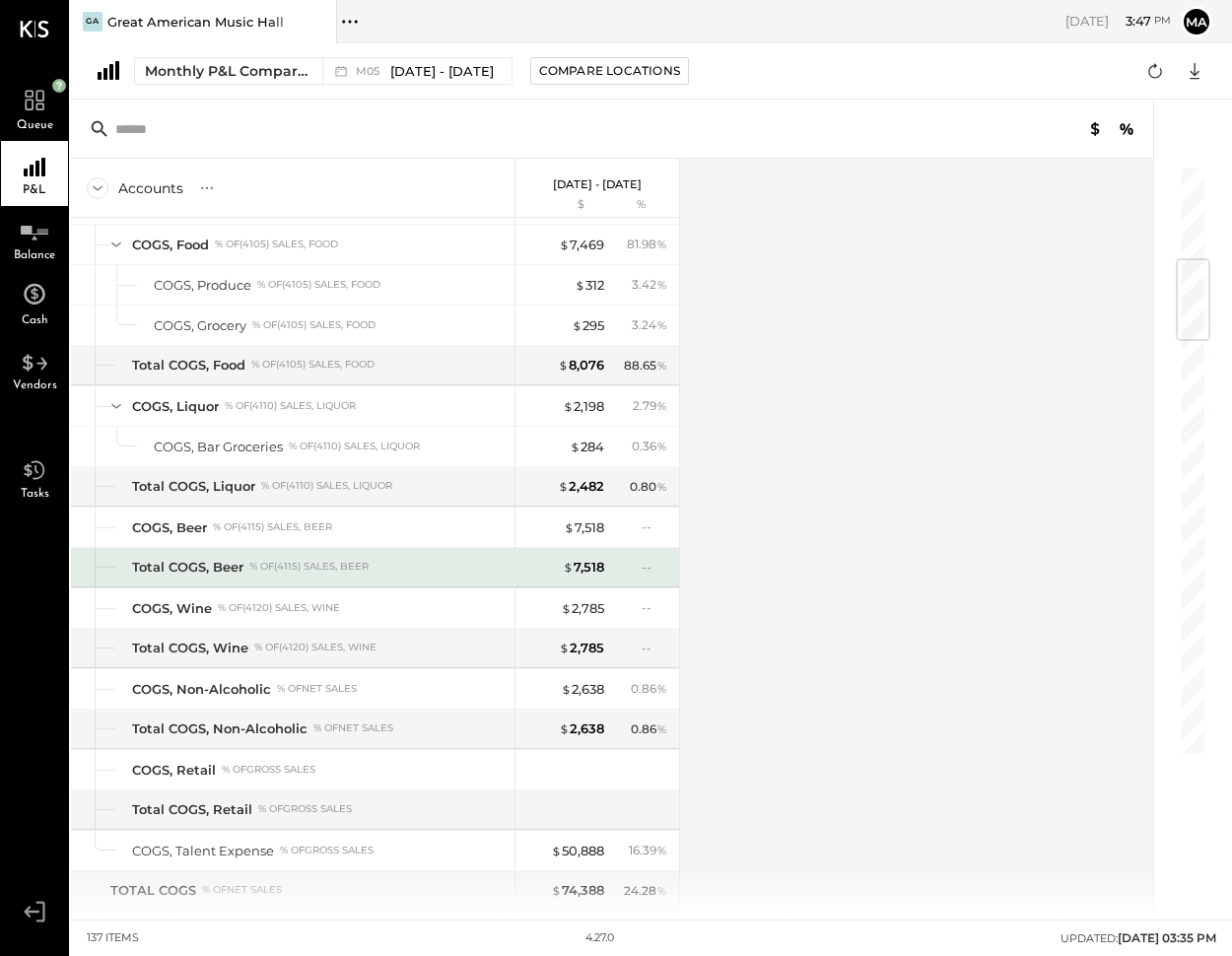scroll, scrollTop: 905, scrollLeft: 0, axis: vertical 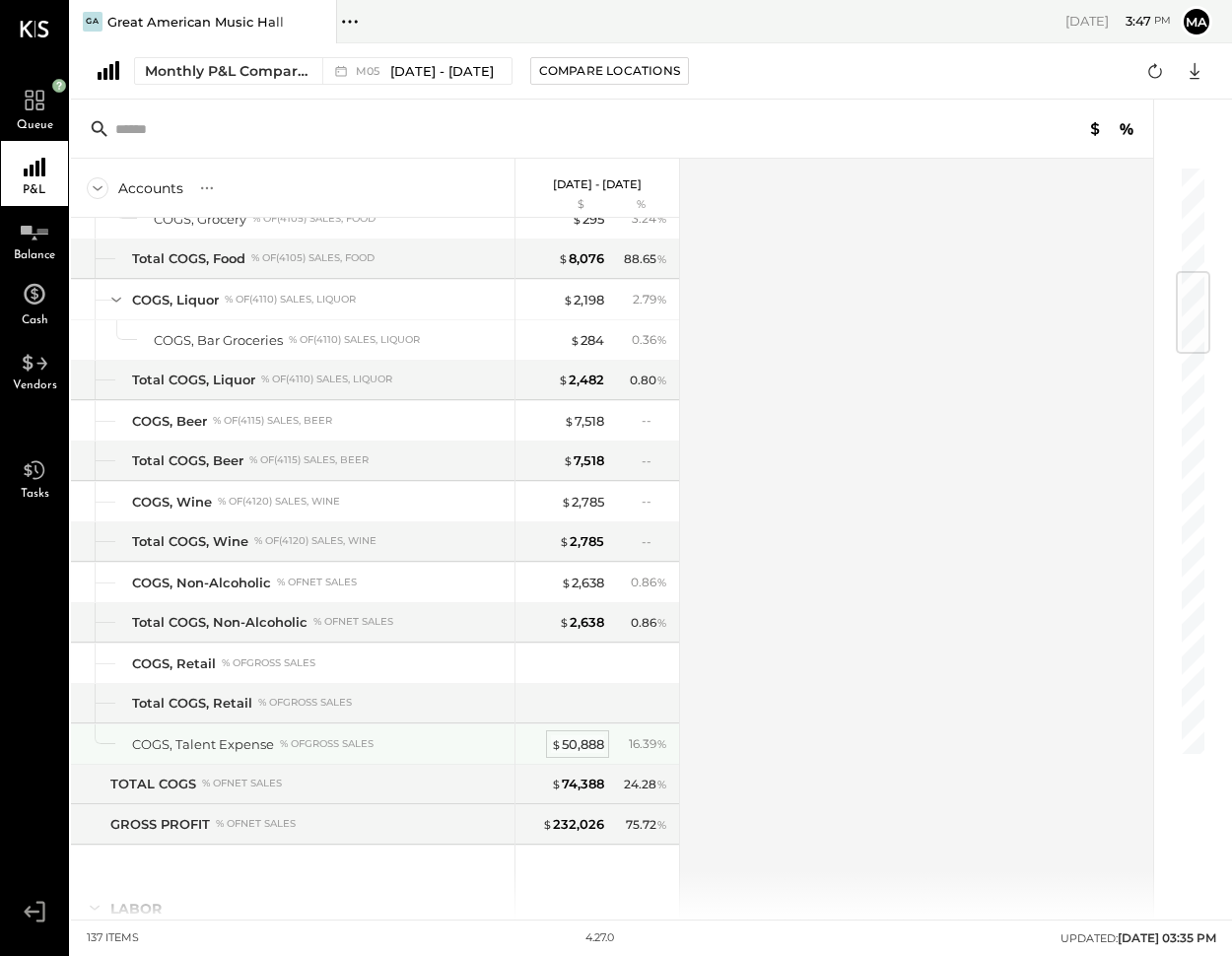 click on "$ 50,888" at bounding box center (578, 744) 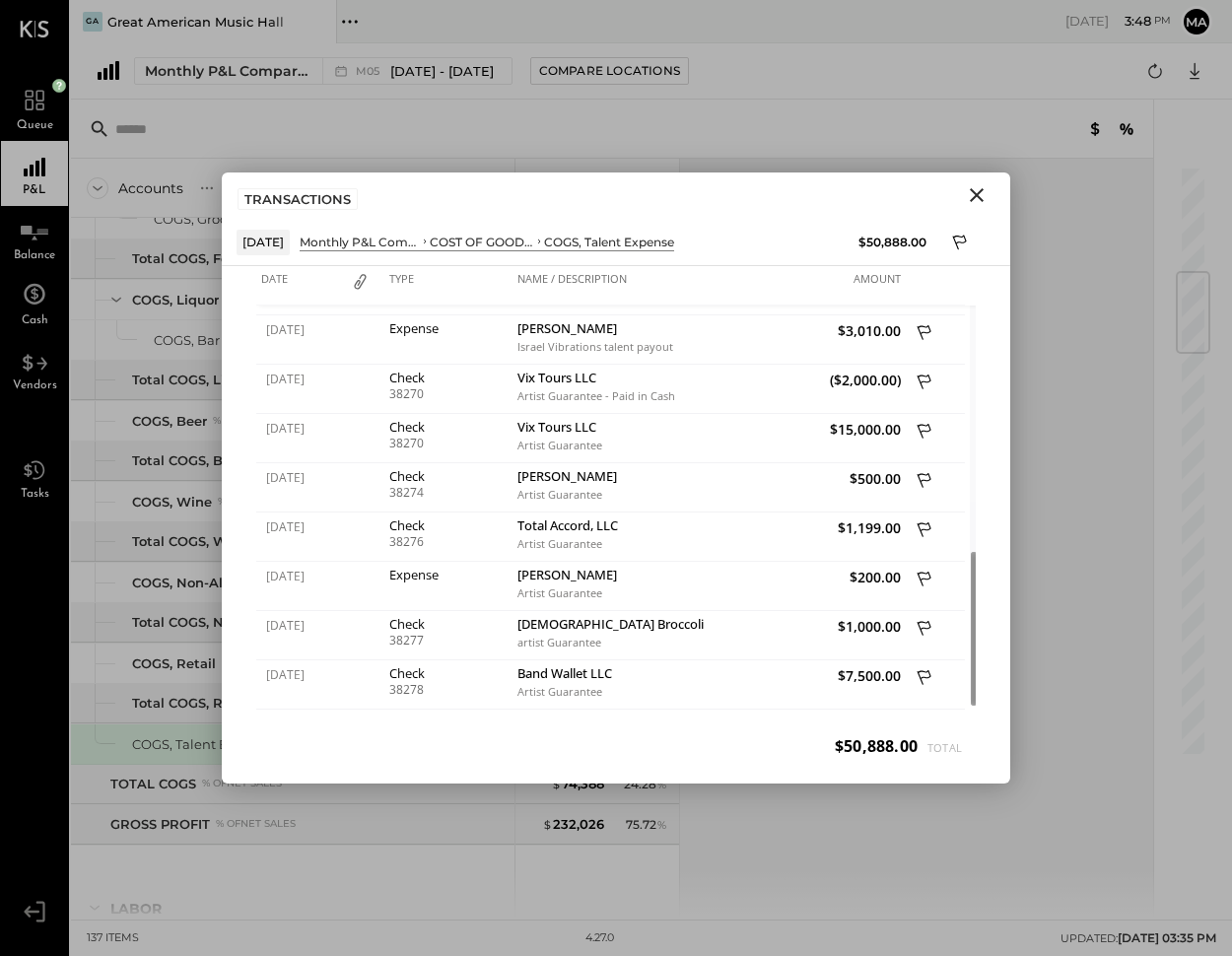 click on "Accounts S % GL [DATE] - [DATE] $ % SALES Sales, Event Fees % of  GROSS SALES Sales, Event Fees - Tickets % of  GROSS SALES Sales, Food % of  GROSS SALES Sales, Liquor % of  GROSS SALES Sales, Non-Alcoholic Beverage % of  GROSS SALES Sales, Retail % of  GROSS SALES Sales, Production Services % of  GROSS SALES Sales, Retail-Commission % of  GROSS SALES Sales, Ticket Income % of  GROSS SALES Sales, Venue Promoter Rental % of  GROSS SALES GROSS SALES Comps & Discounts Discounts and Comps % of  GROSS SALES Total Comps & Discounts % of  GROSS SALES NET SALES COST OF GOODS SOLD (COGS) COGS, Food % of  (4105) Sales, Food COGS, Produce % of  (4105) Sales, Food COGS, Grocery % of  (4105) Sales, Food Total COGS, Food % of  (4105) Sales, Food COGS, Liquor % of  (4110) Sales, Liquor COGS, Bar Groceries % of  (4110) Sales, Liquor Total COGS, Liquor % of  (4110) Sales, Liquor COGS, Beer % of  (4115) Sales, Beer Total COGS, Beer % of  (4115) Sales, Beer COGS, Wine % of  (4120) Sales, Wine Total COGS, Wine % of  % of  % of" at bounding box center [613, 539] 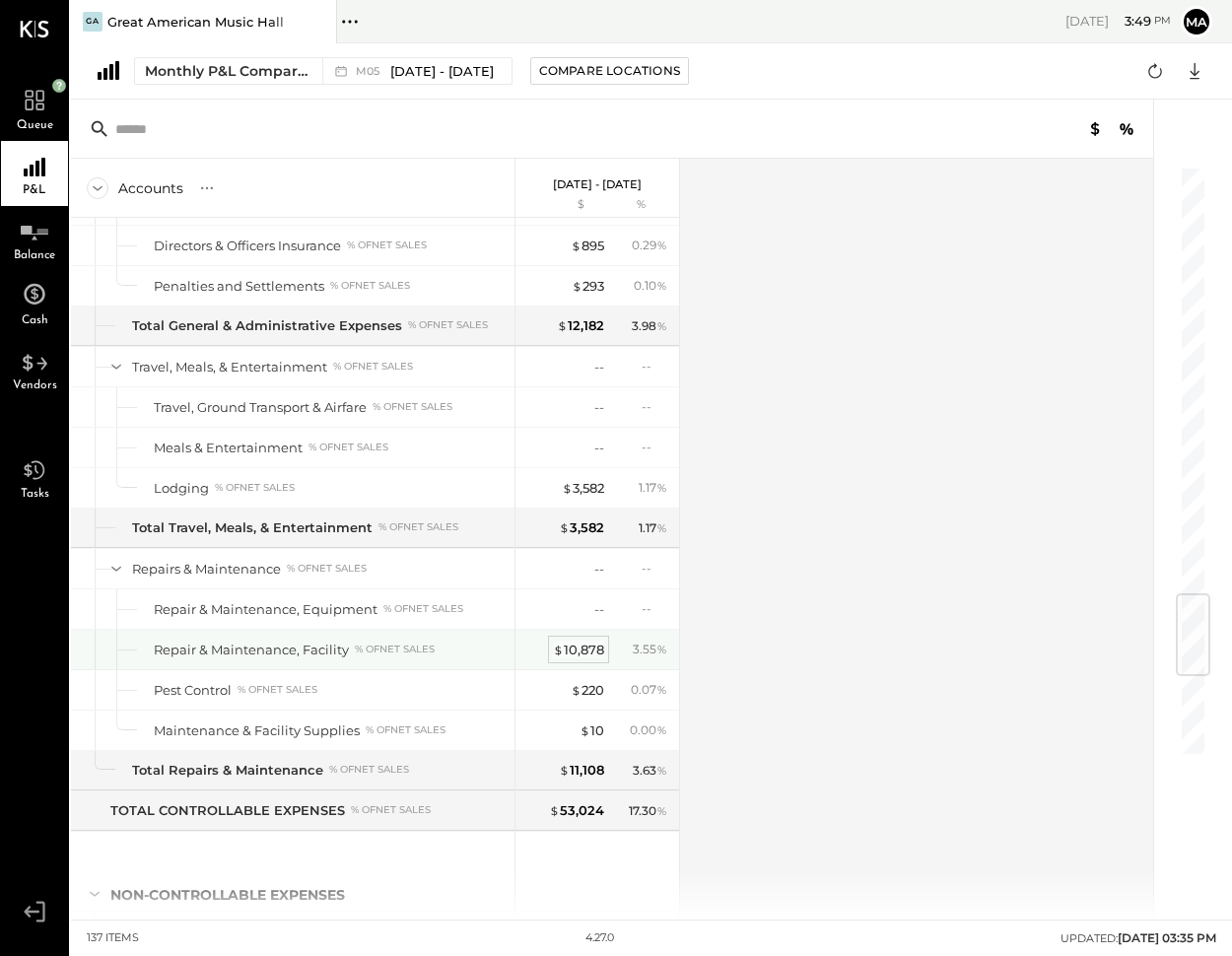 scroll, scrollTop: 3690, scrollLeft: 0, axis: vertical 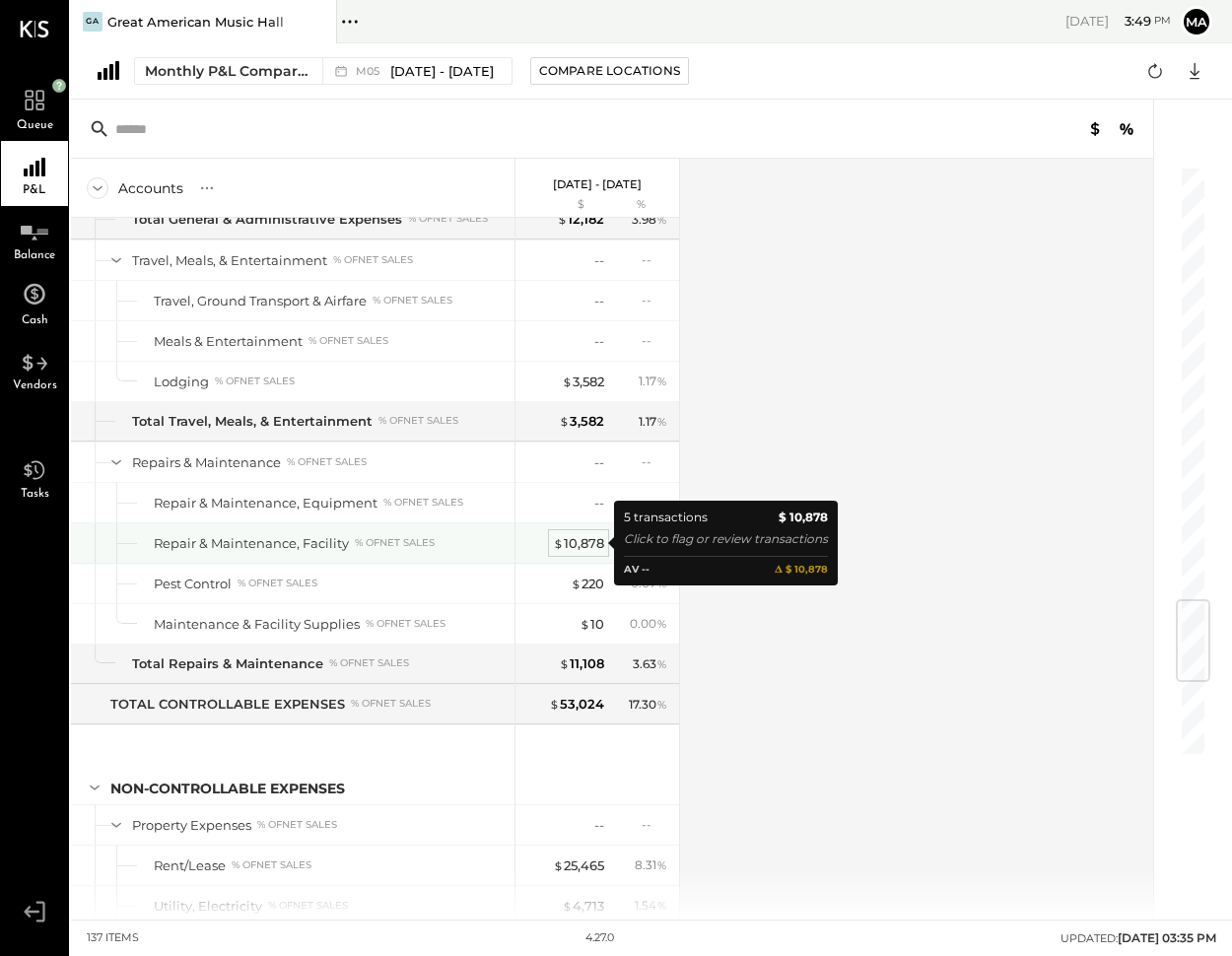 click on "$ 10,878" at bounding box center (579, 543) 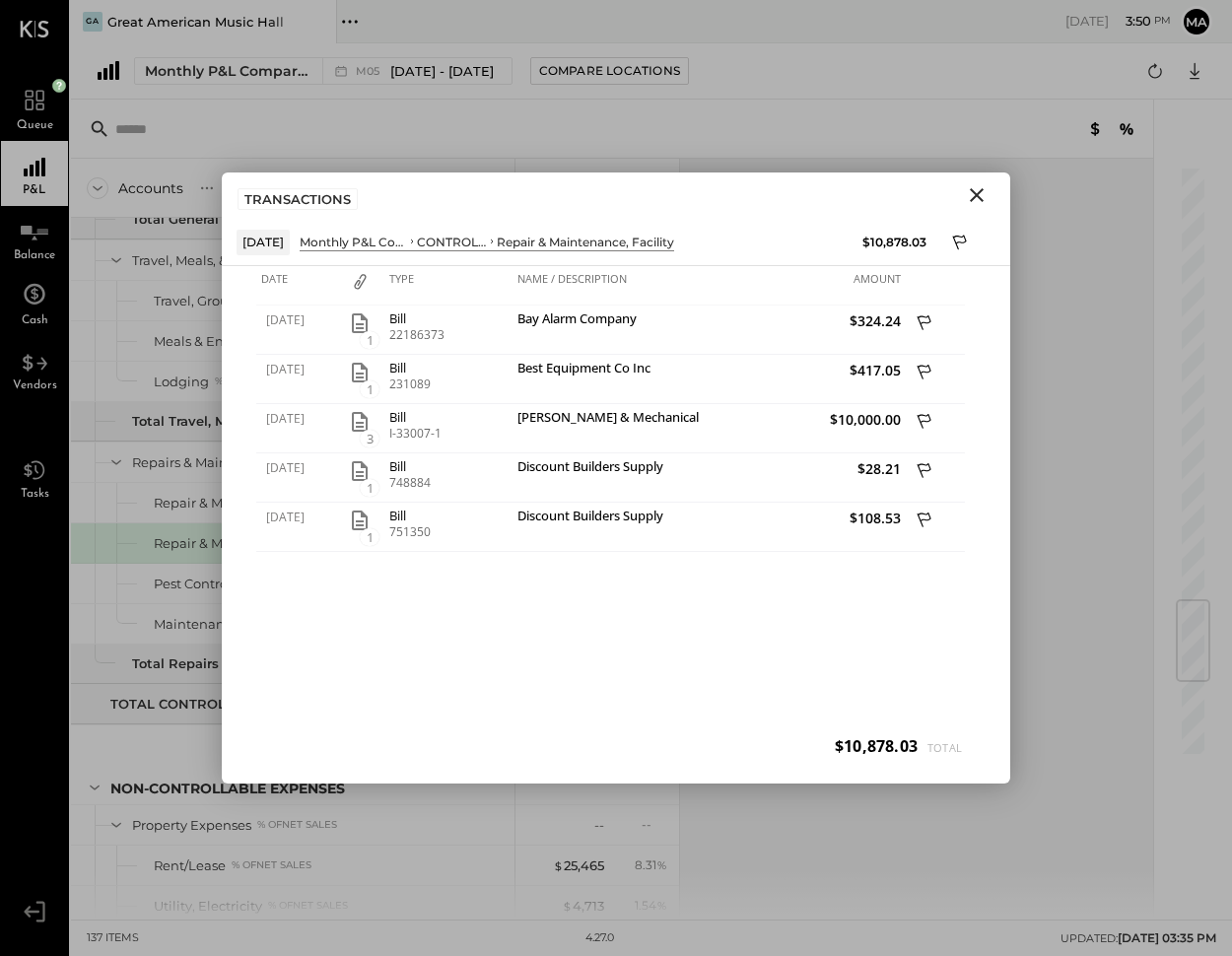 click 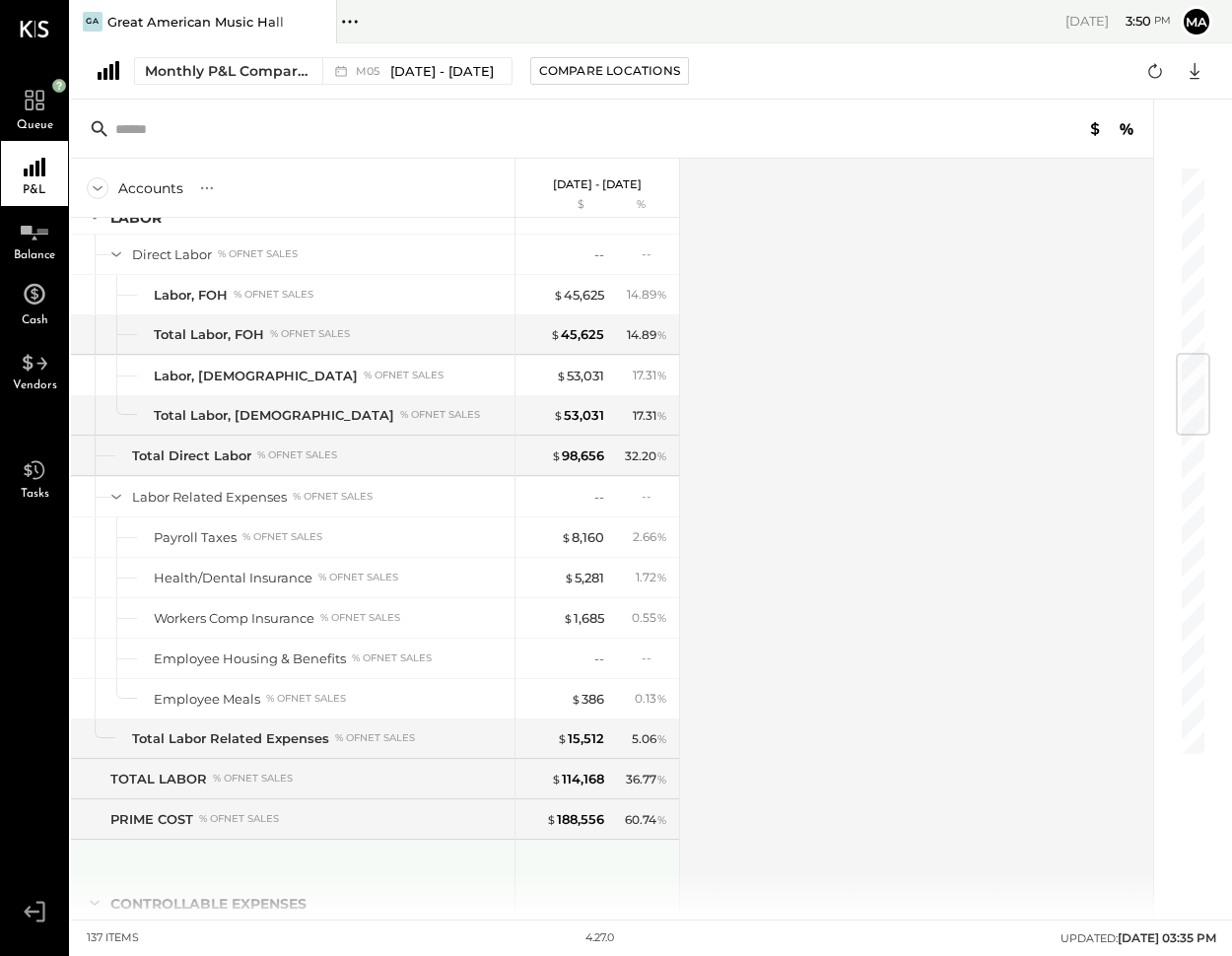 scroll, scrollTop: 1294, scrollLeft: 0, axis: vertical 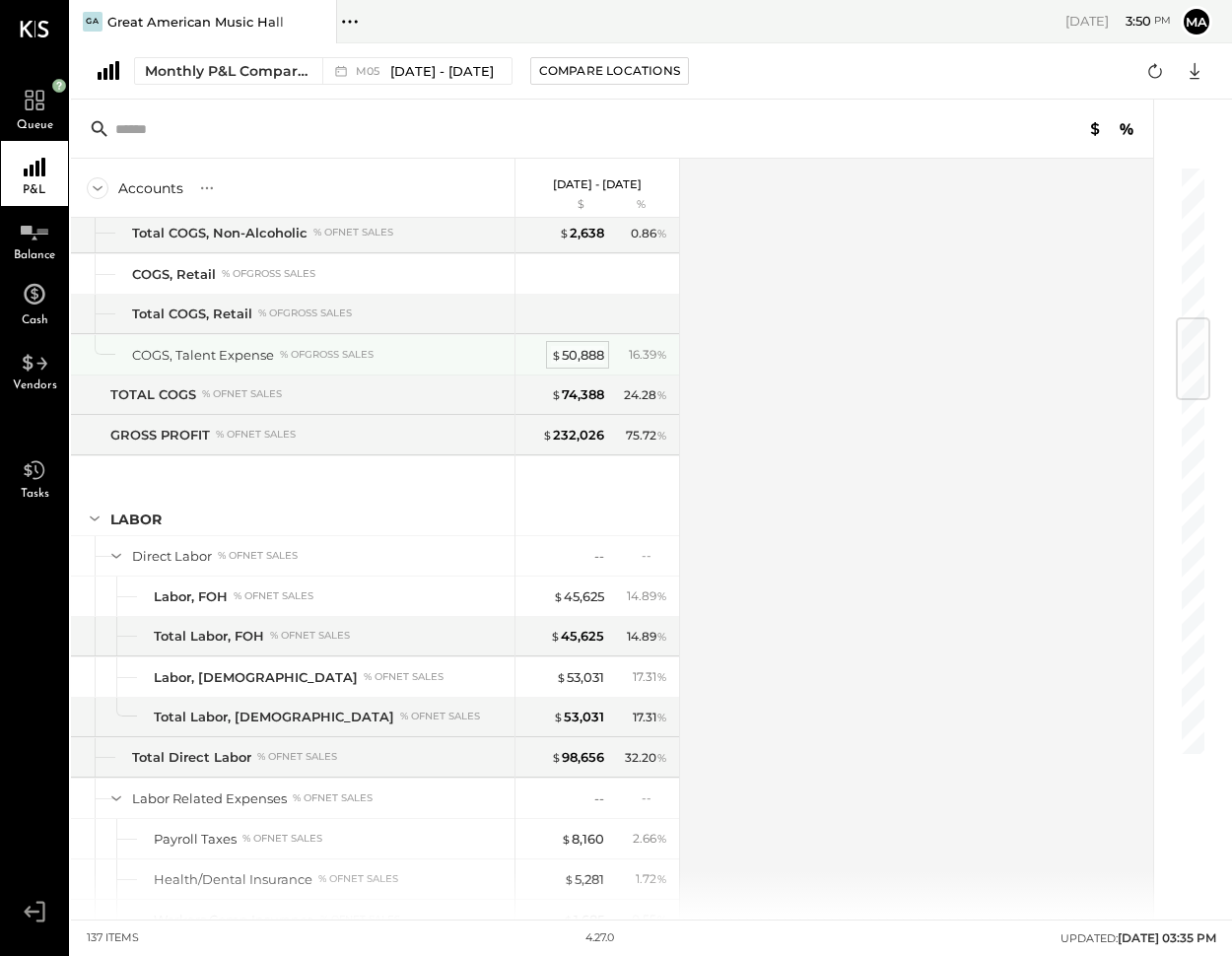 click on "$ 50,888" at bounding box center (578, 355) 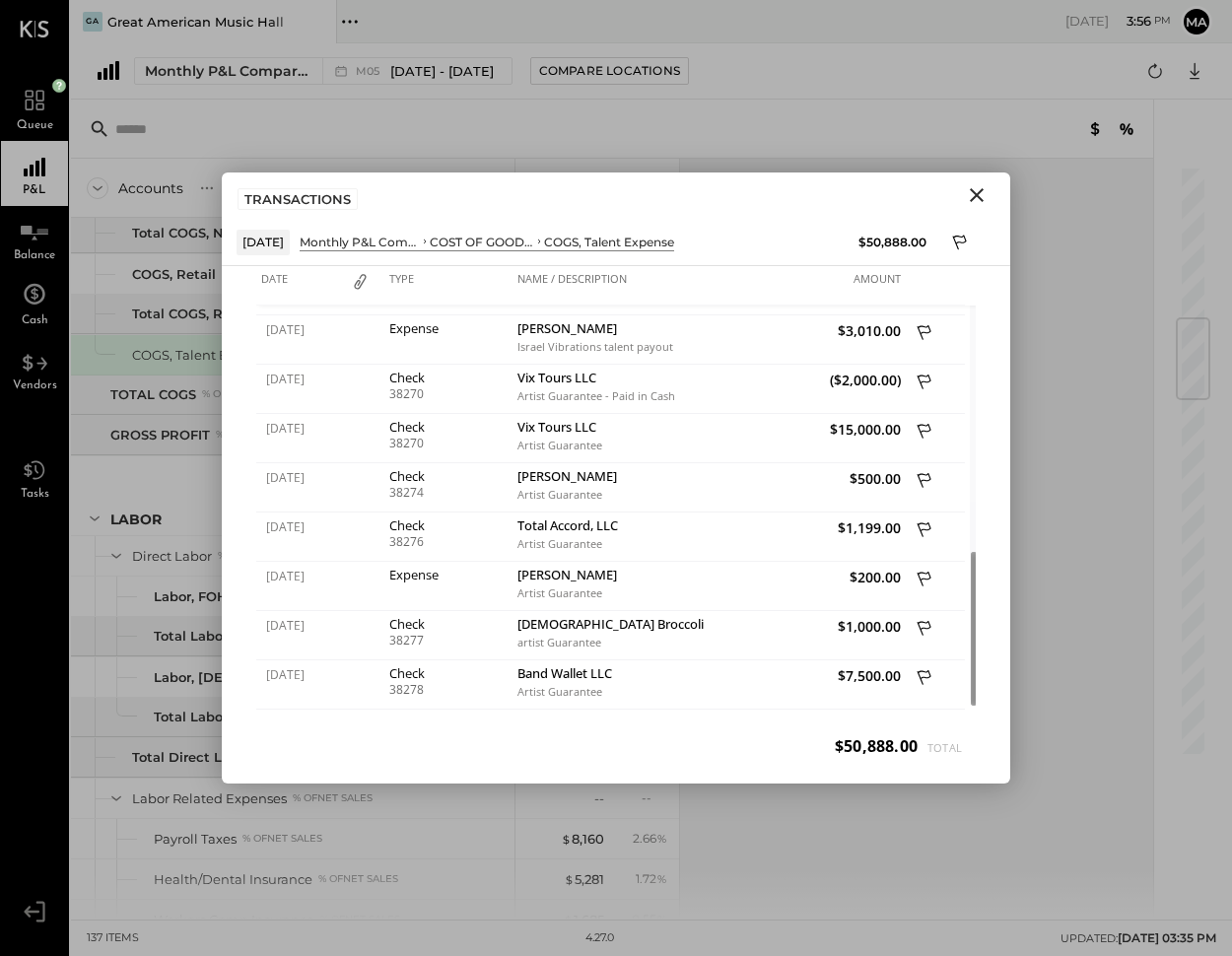 click on "Accounts S % GL [DATE] - [DATE] $ % SALES Sales, Event Fees % of  GROSS SALES Sales, Event Fees - Tickets % of  GROSS SALES Sales, Food % of  GROSS SALES Sales, Liquor % of  GROSS SALES Sales, Non-Alcoholic Beverage % of  GROSS SALES Sales, Retail % of  GROSS SALES Sales, Production Services % of  GROSS SALES Sales, Retail-Commission % of  GROSS SALES Sales, Ticket Income % of  GROSS SALES Sales, Venue Promoter Rental % of  GROSS SALES GROSS SALES Comps & Discounts Discounts and Comps % of  GROSS SALES Total Comps & Discounts % of  GROSS SALES NET SALES COST OF GOODS SOLD (COGS) COGS, Food % of  (4105) Sales, Food COGS, Produce % of  (4105) Sales, Food COGS, Grocery % of  (4105) Sales, Food Total COGS, Food % of  (4105) Sales, Food COGS, Liquor % of  (4110) Sales, Liquor COGS, Bar Groceries % of  (4110) Sales, Liquor Total COGS, Liquor % of  (4110) Sales, Liquor COGS, Beer % of  (4115) Sales, Beer Total COGS, Beer % of  (4115) Sales, Beer COGS, Wine % of  (4120) Sales, Wine Total COGS, Wine % of  % of  % of" at bounding box center (613, 539) 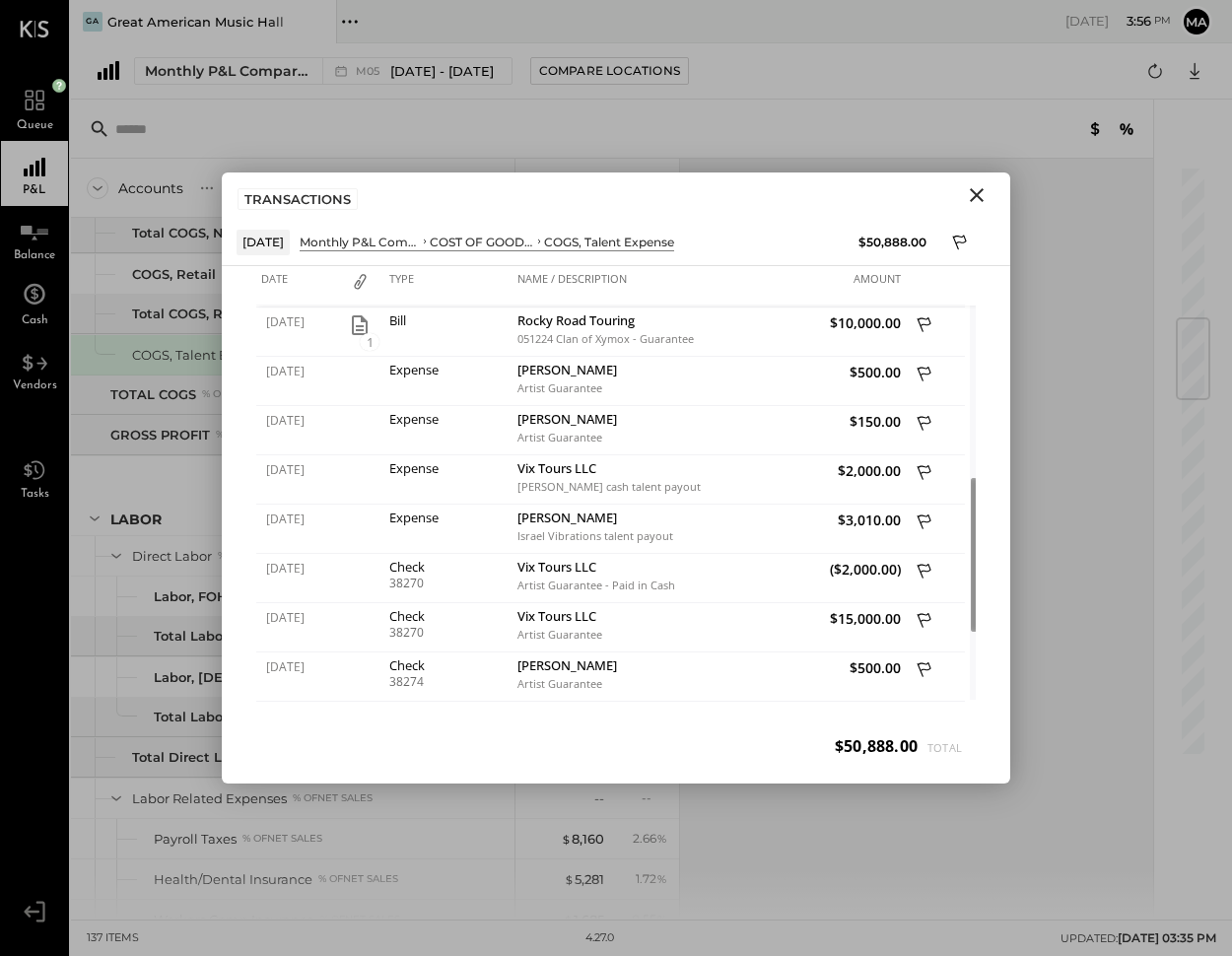 click on "Monthly P&L Comparison   M05 [DATE] - [DATE] Compare Locations Google Sheets Excel" at bounding box center [651, 71] 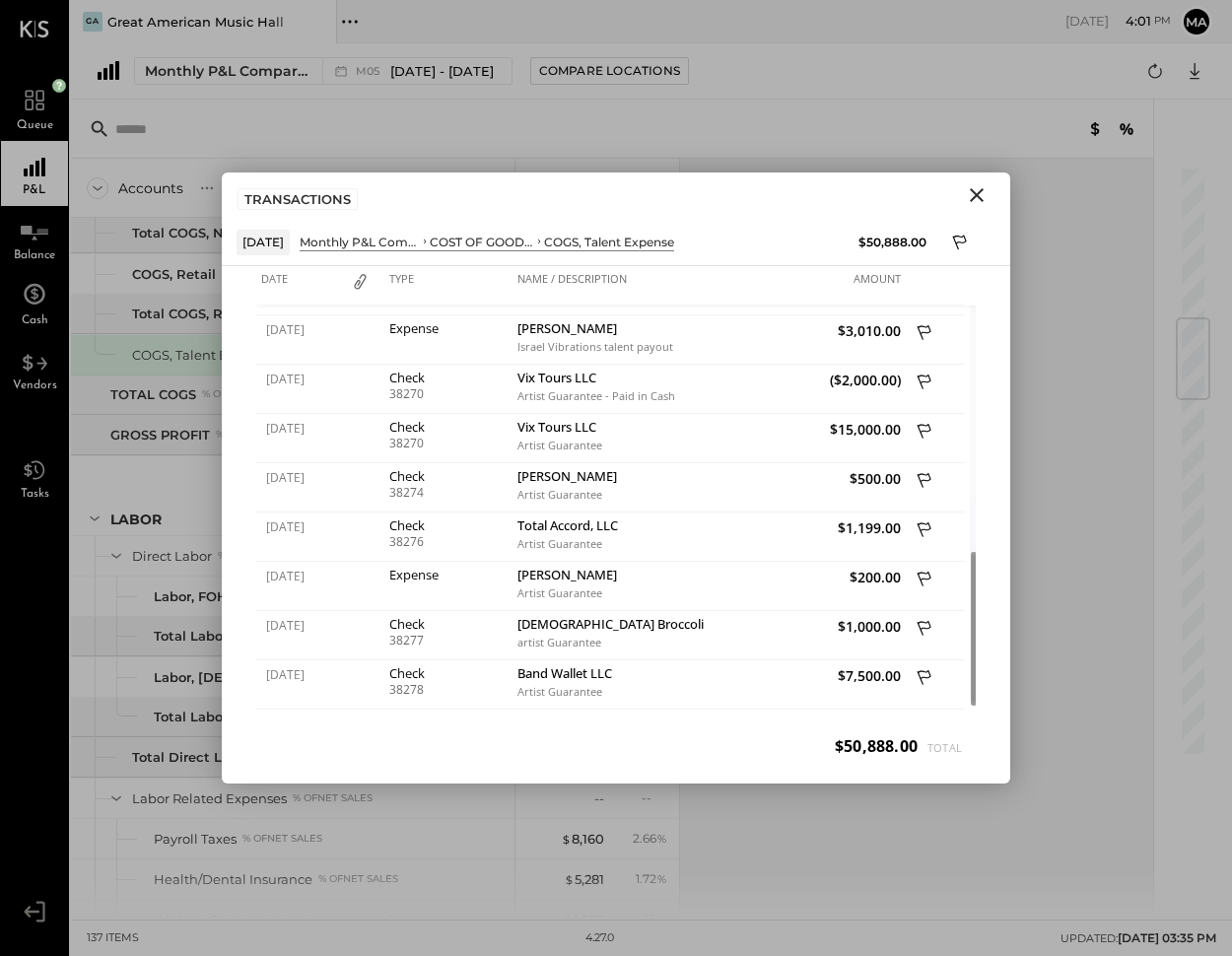 click 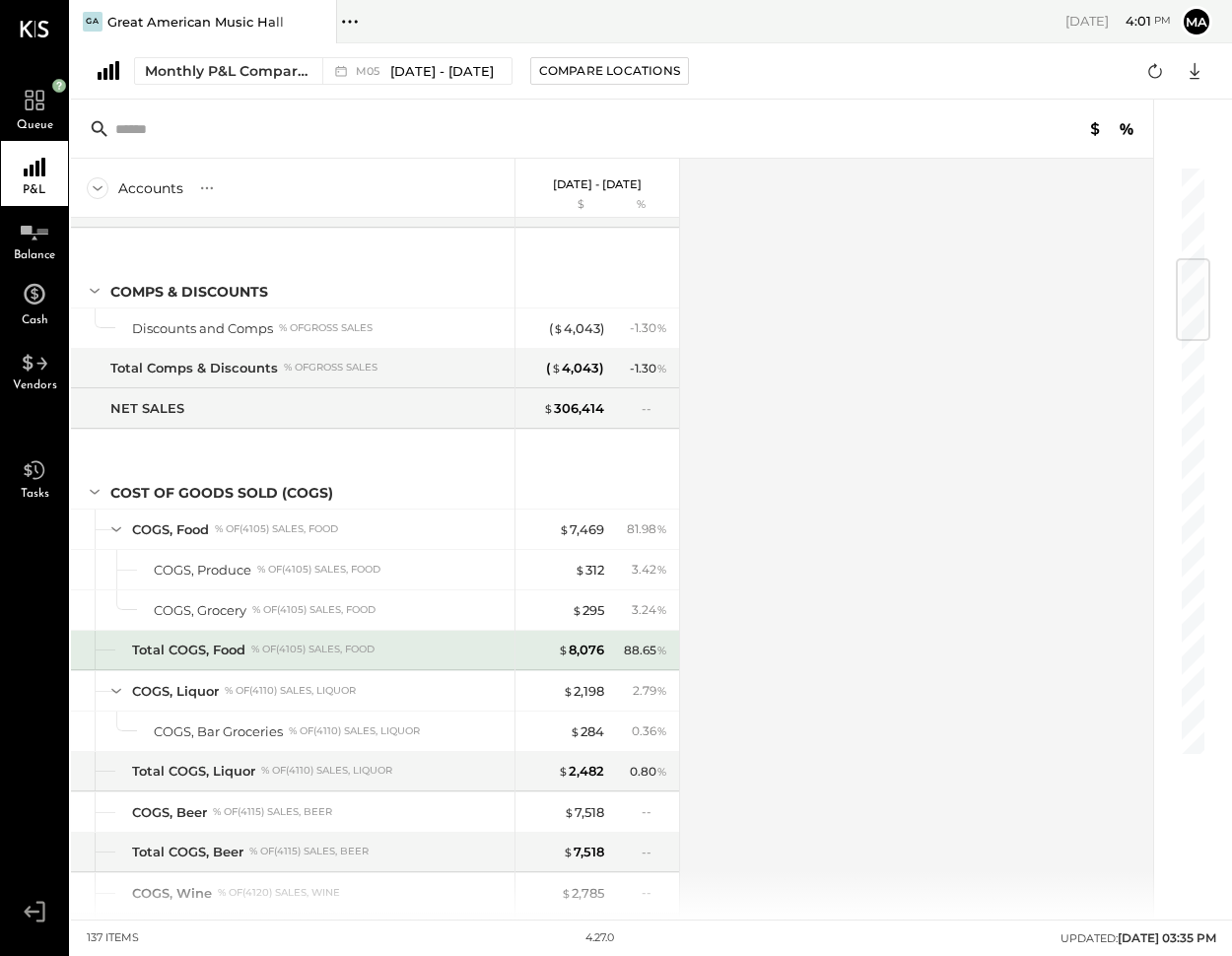 scroll, scrollTop: 797, scrollLeft: 0, axis: vertical 